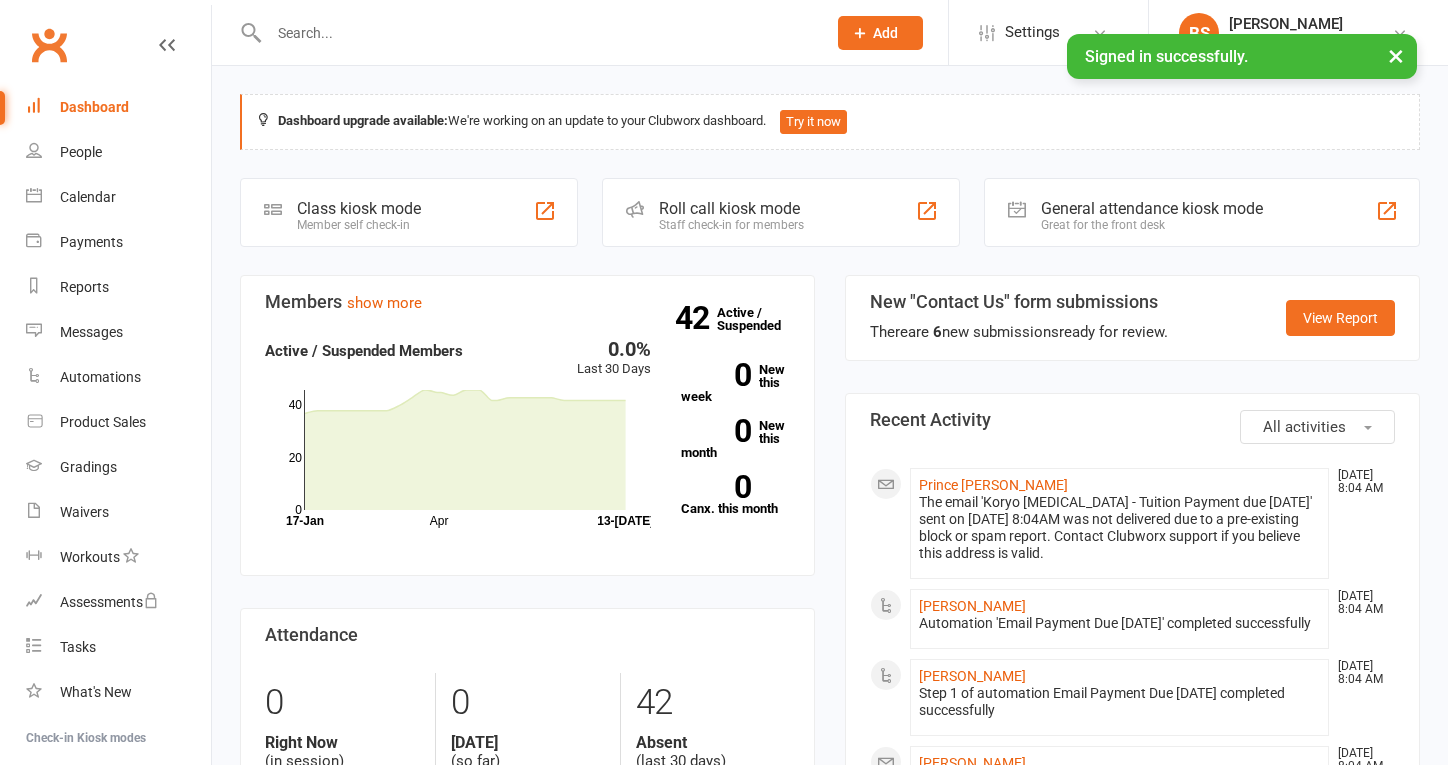 scroll, scrollTop: 0, scrollLeft: 0, axis: both 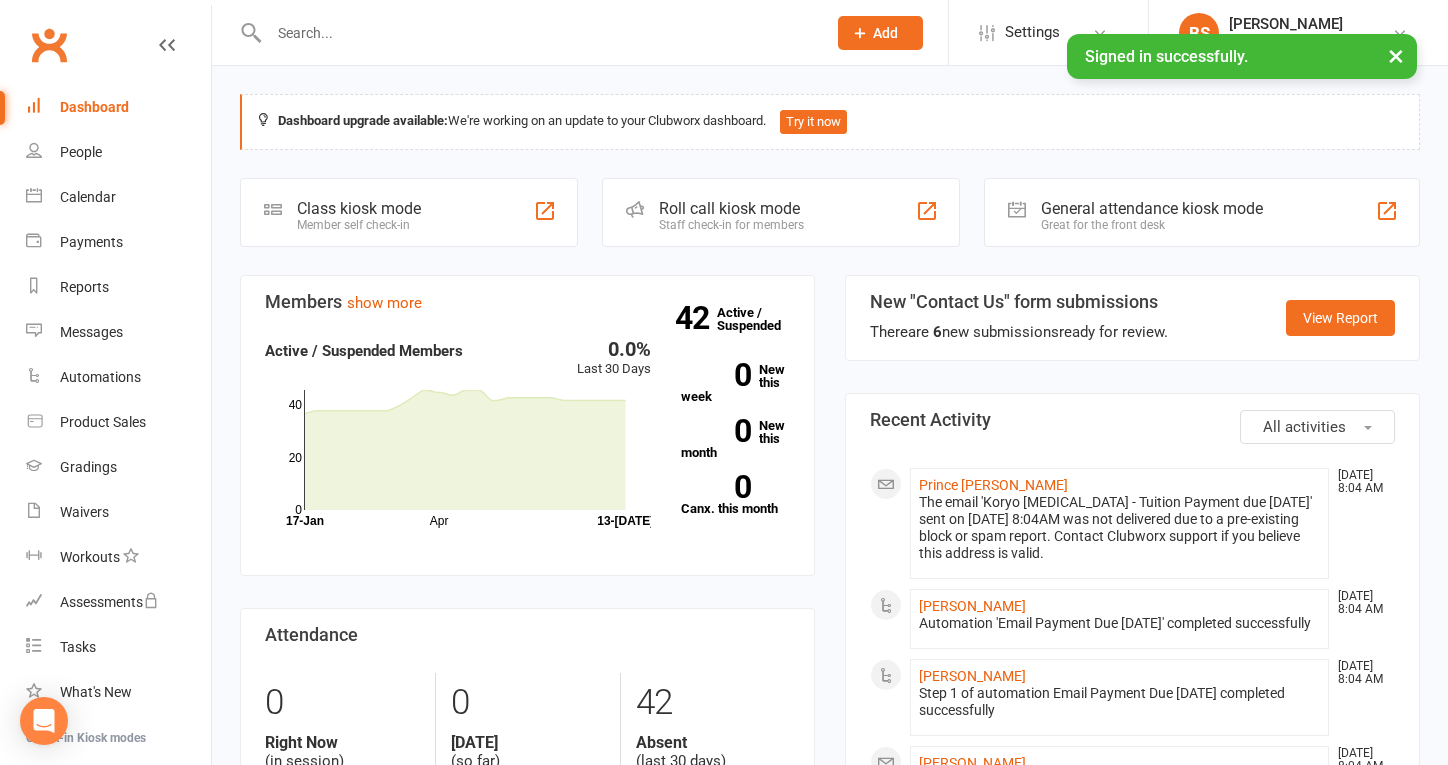 click at bounding box center (537, 33) 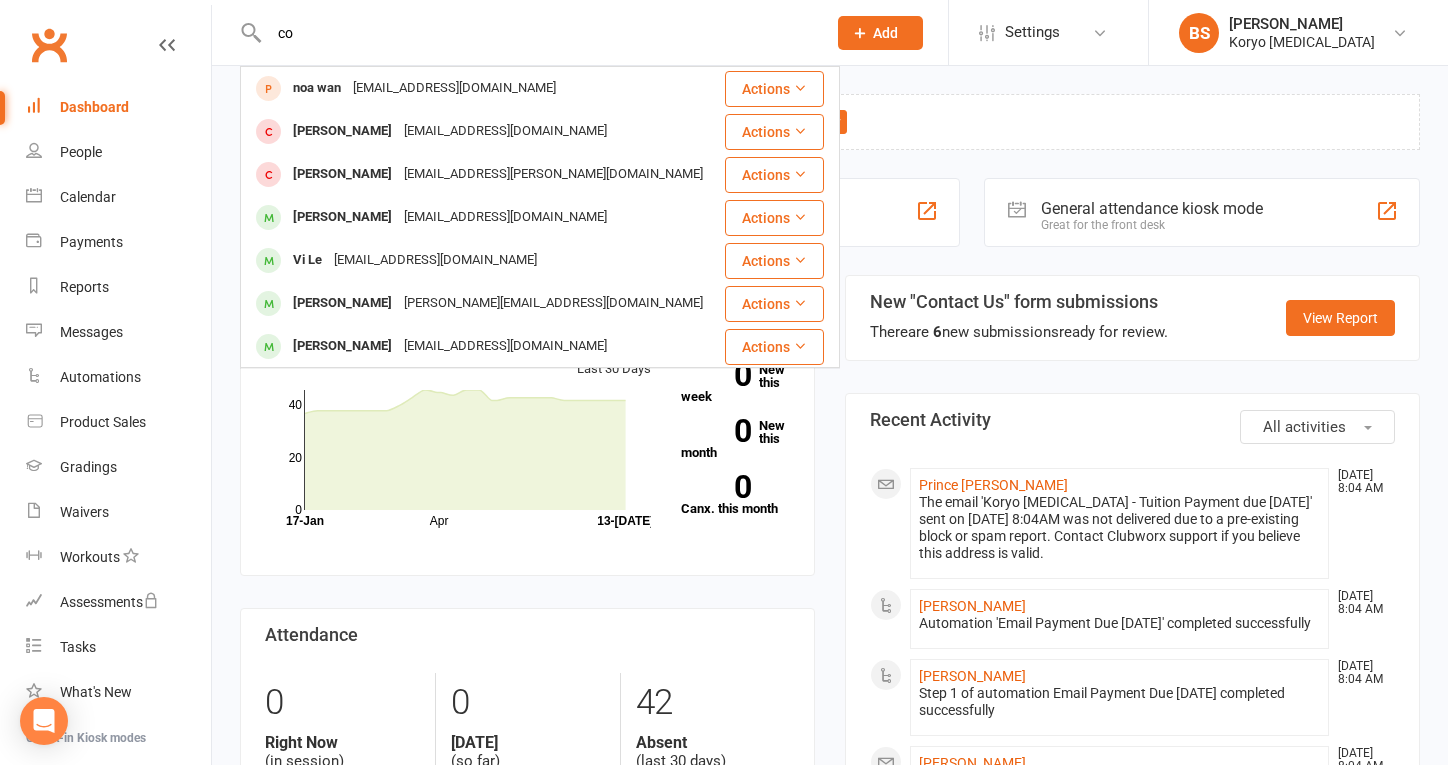 type on "c" 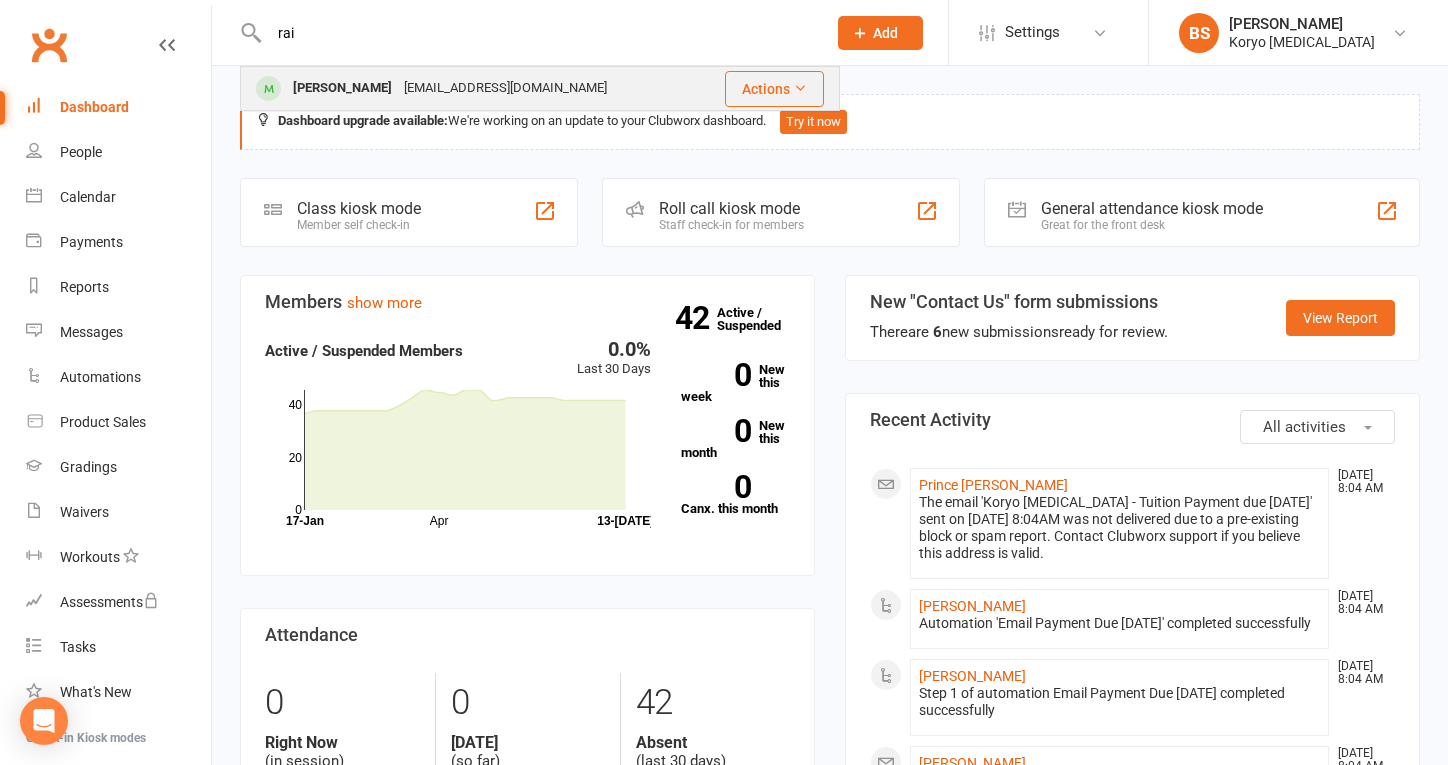 type on "rai" 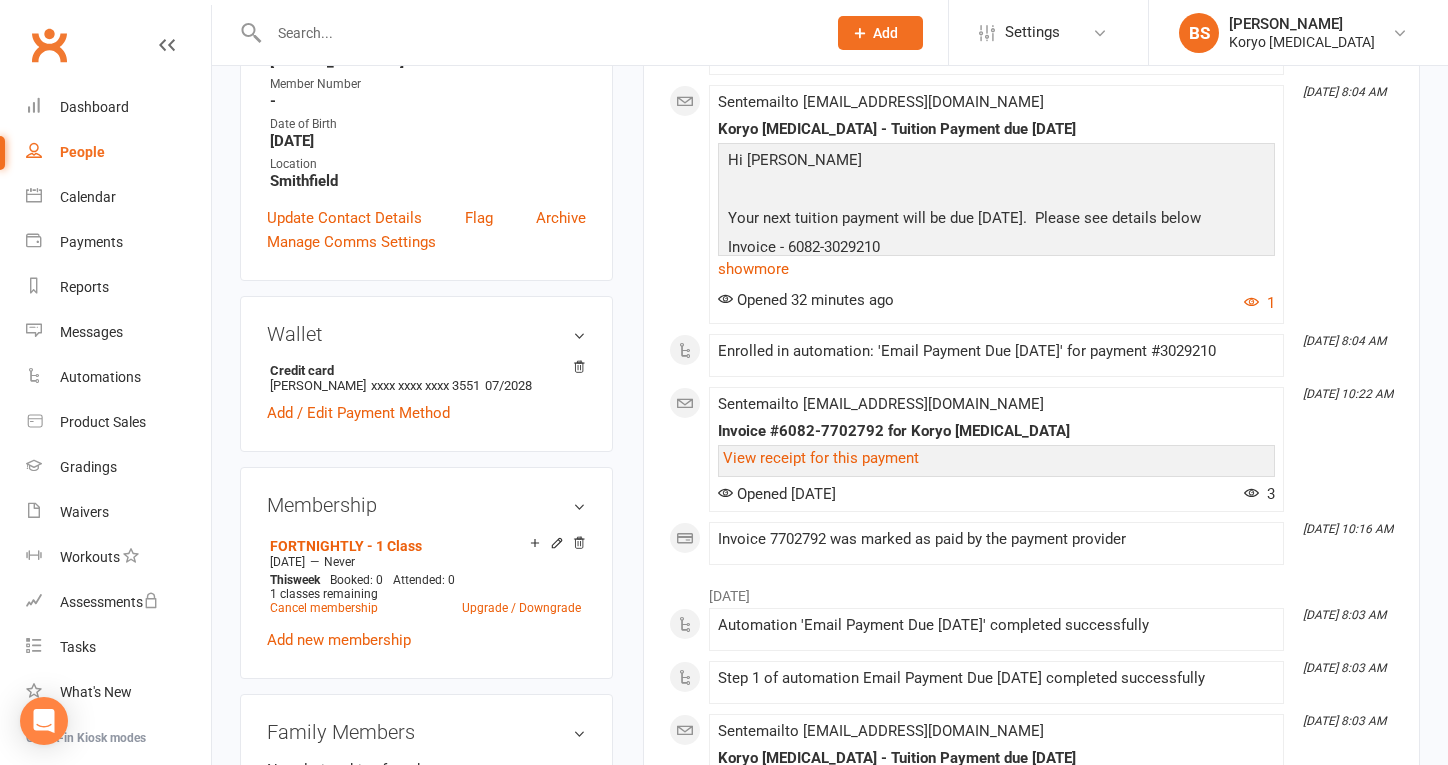 scroll, scrollTop: 435, scrollLeft: 0, axis: vertical 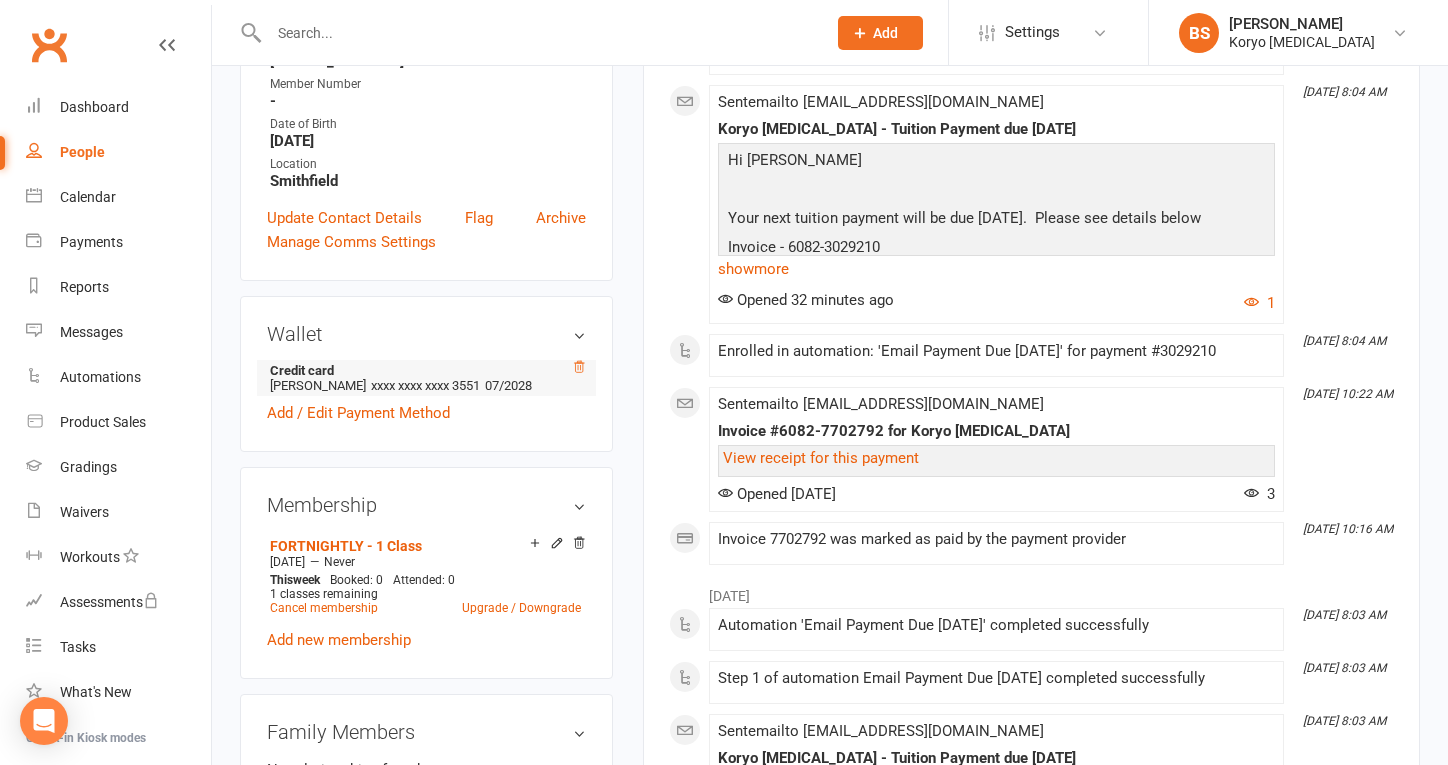 click 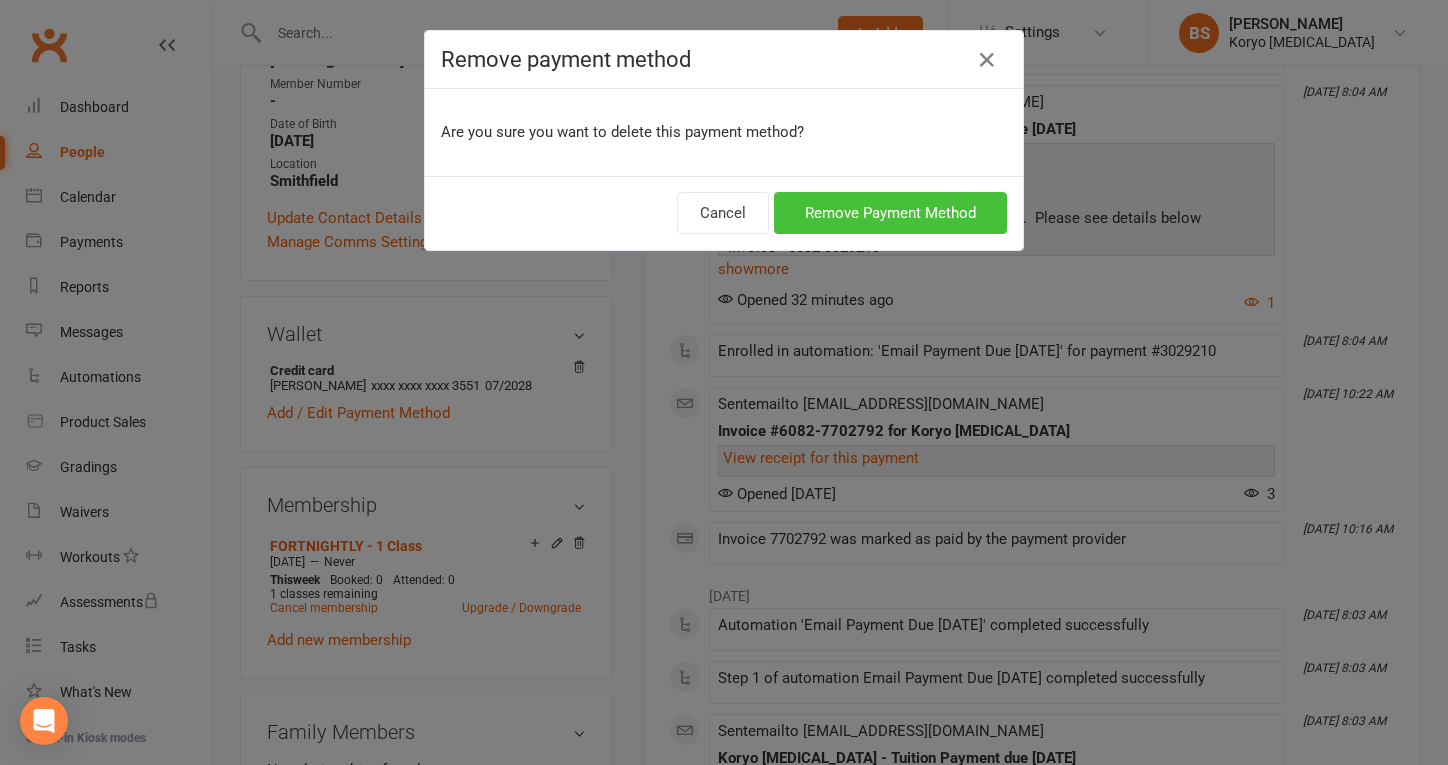 click on "Remove Payment Method" at bounding box center (890, 213) 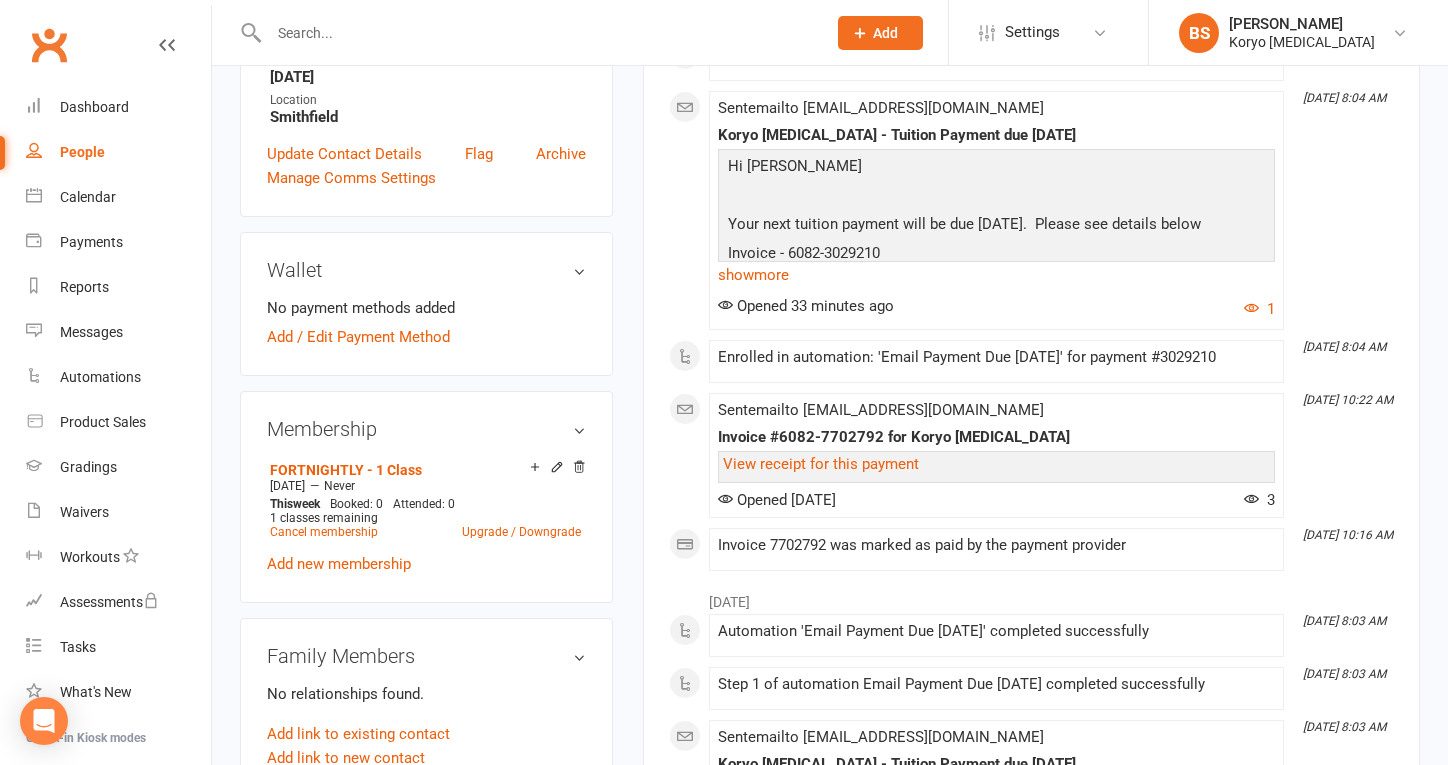 scroll, scrollTop: 501, scrollLeft: 0, axis: vertical 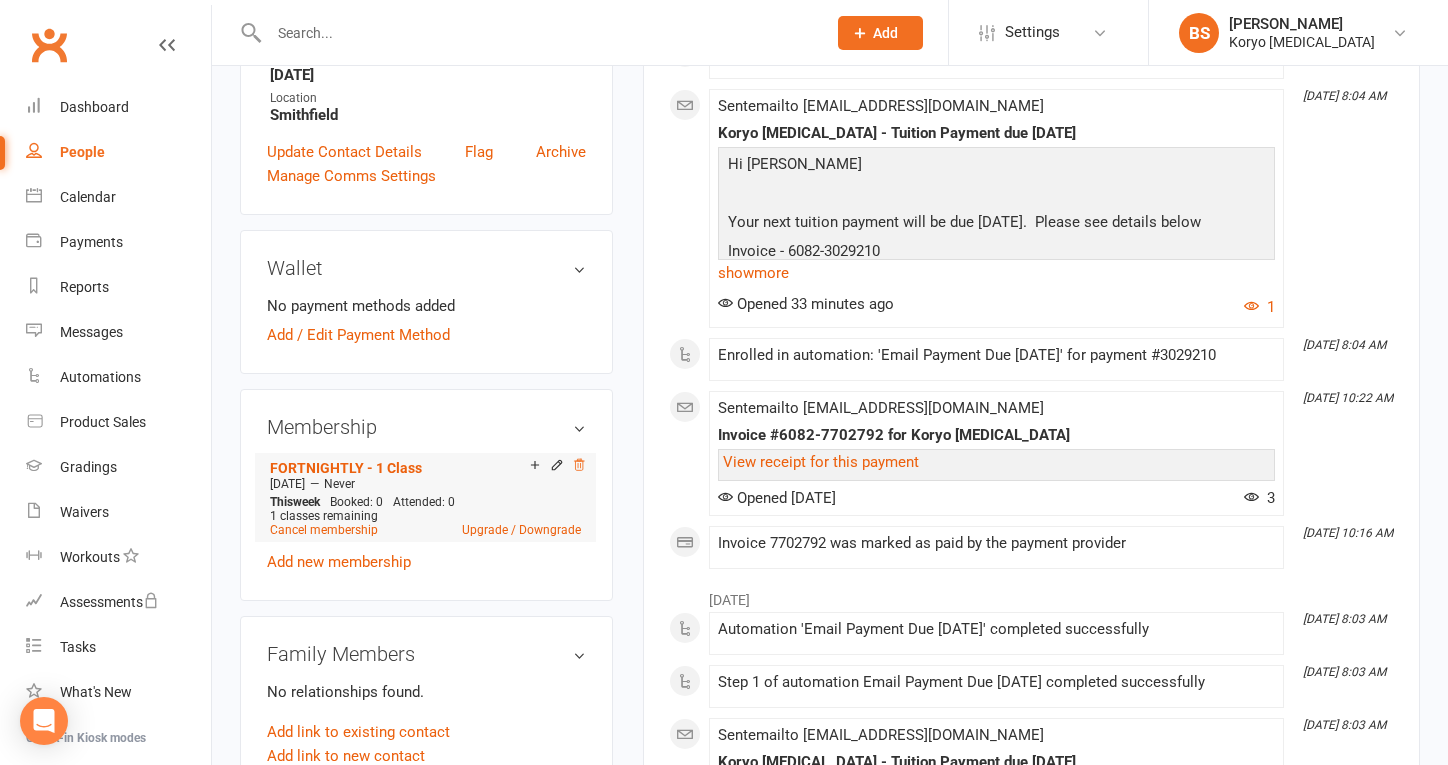 click 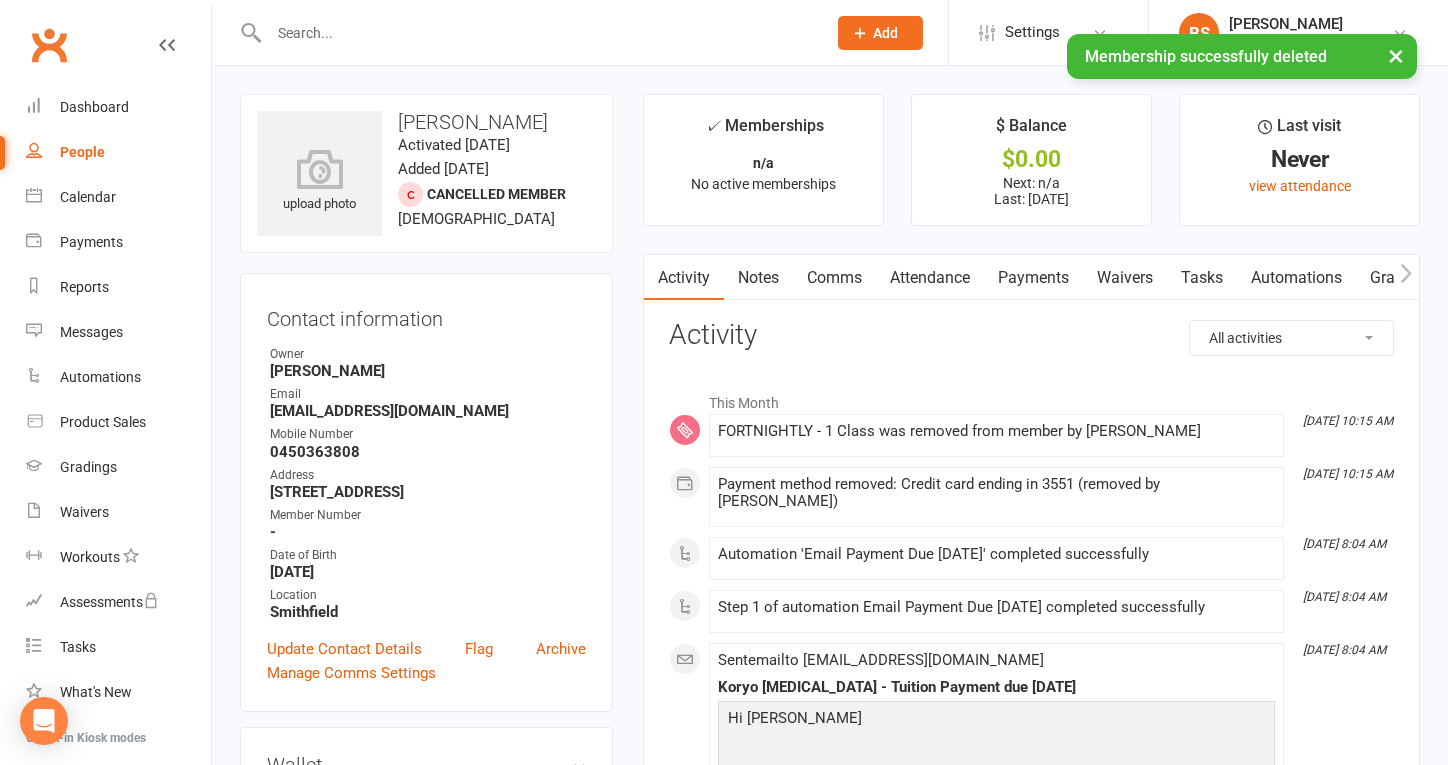 scroll, scrollTop: 0, scrollLeft: 0, axis: both 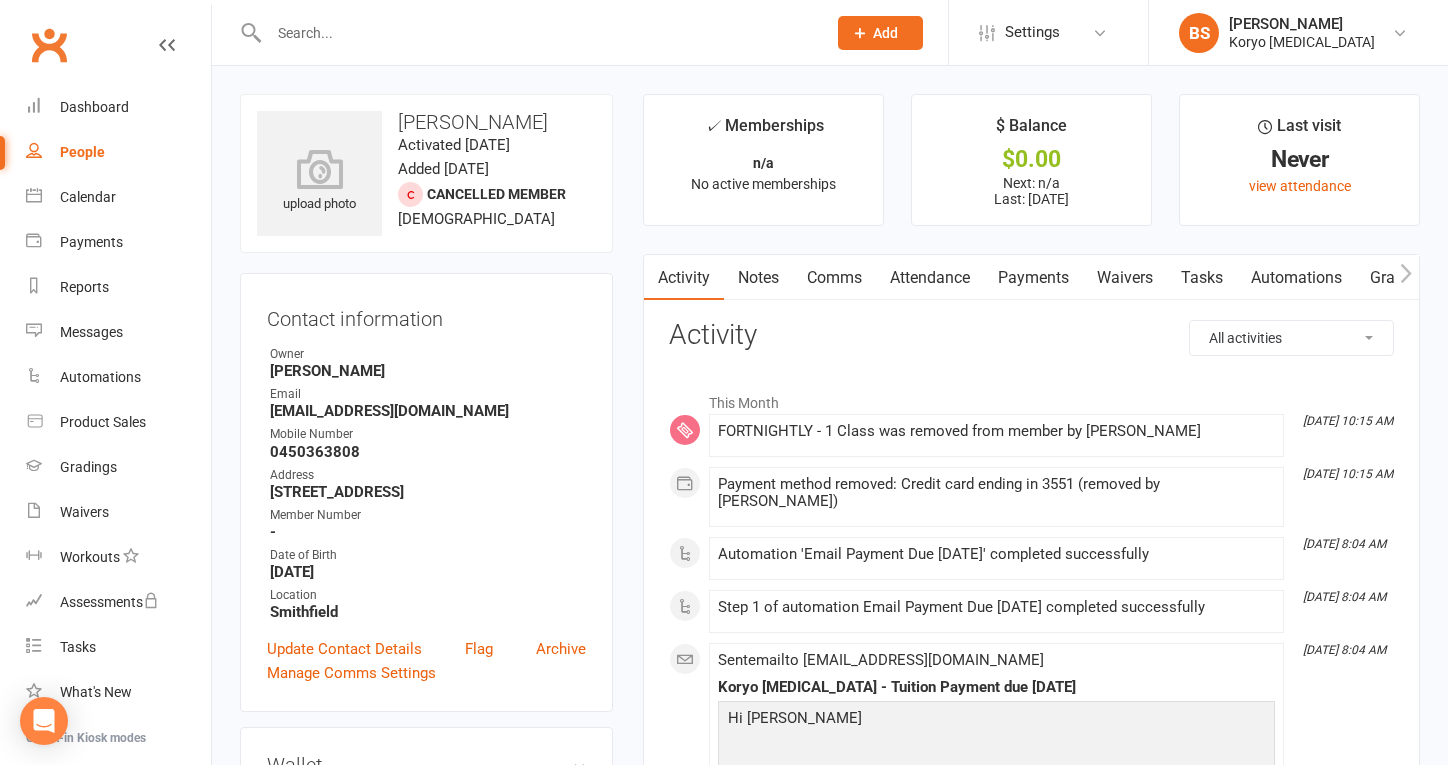 click at bounding box center (526, 32) 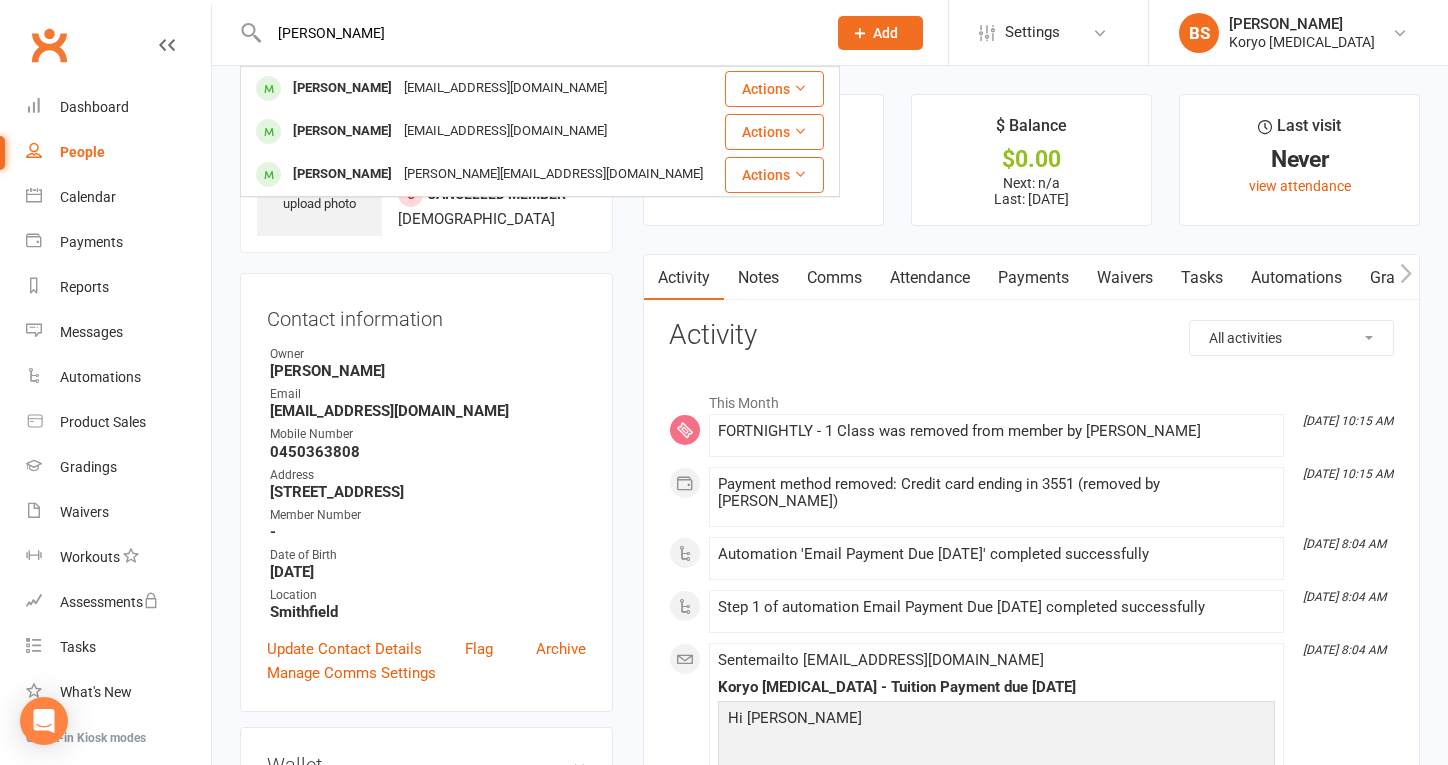 type on "[PERSON_NAME]" 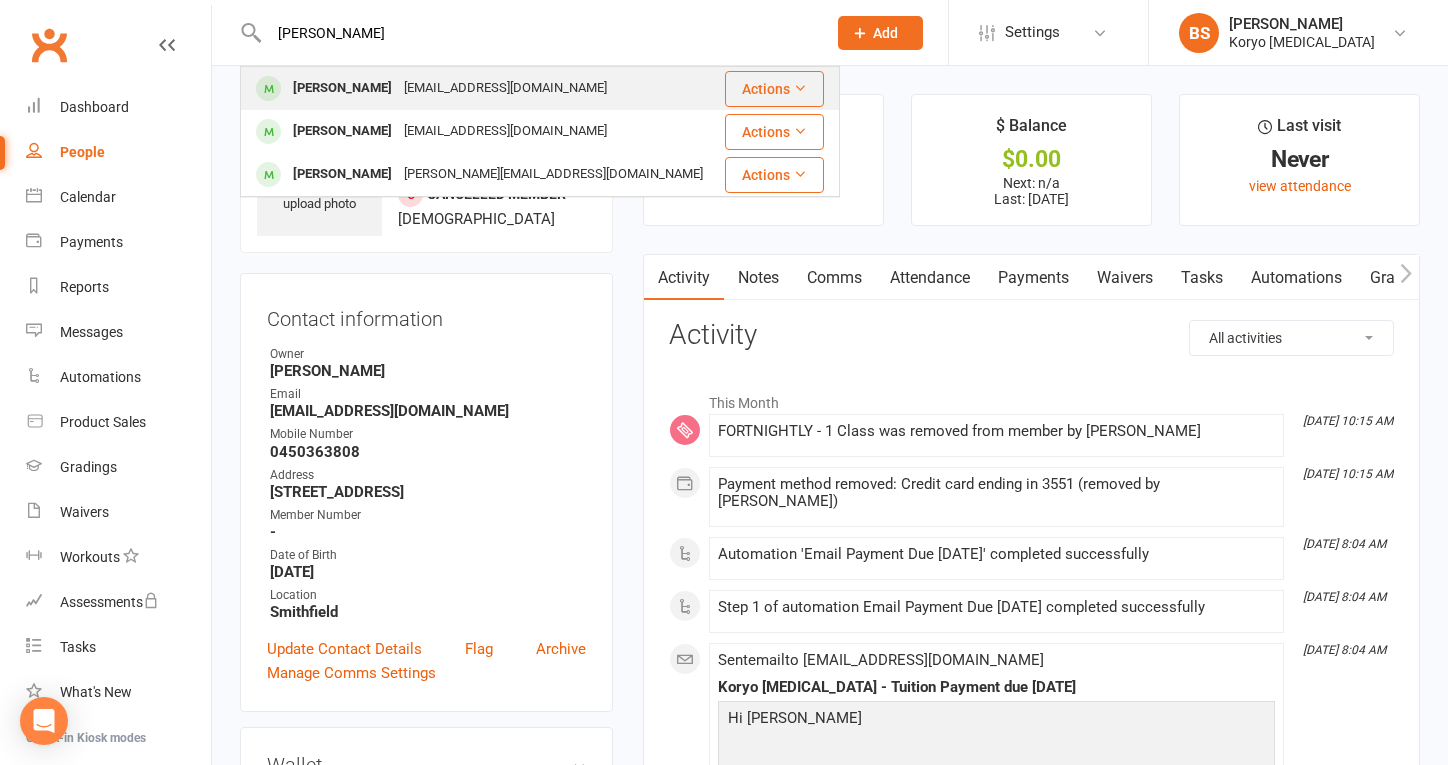 drag, startPoint x: 455, startPoint y: 36, endPoint x: 438, endPoint y: 83, distance: 49.979996 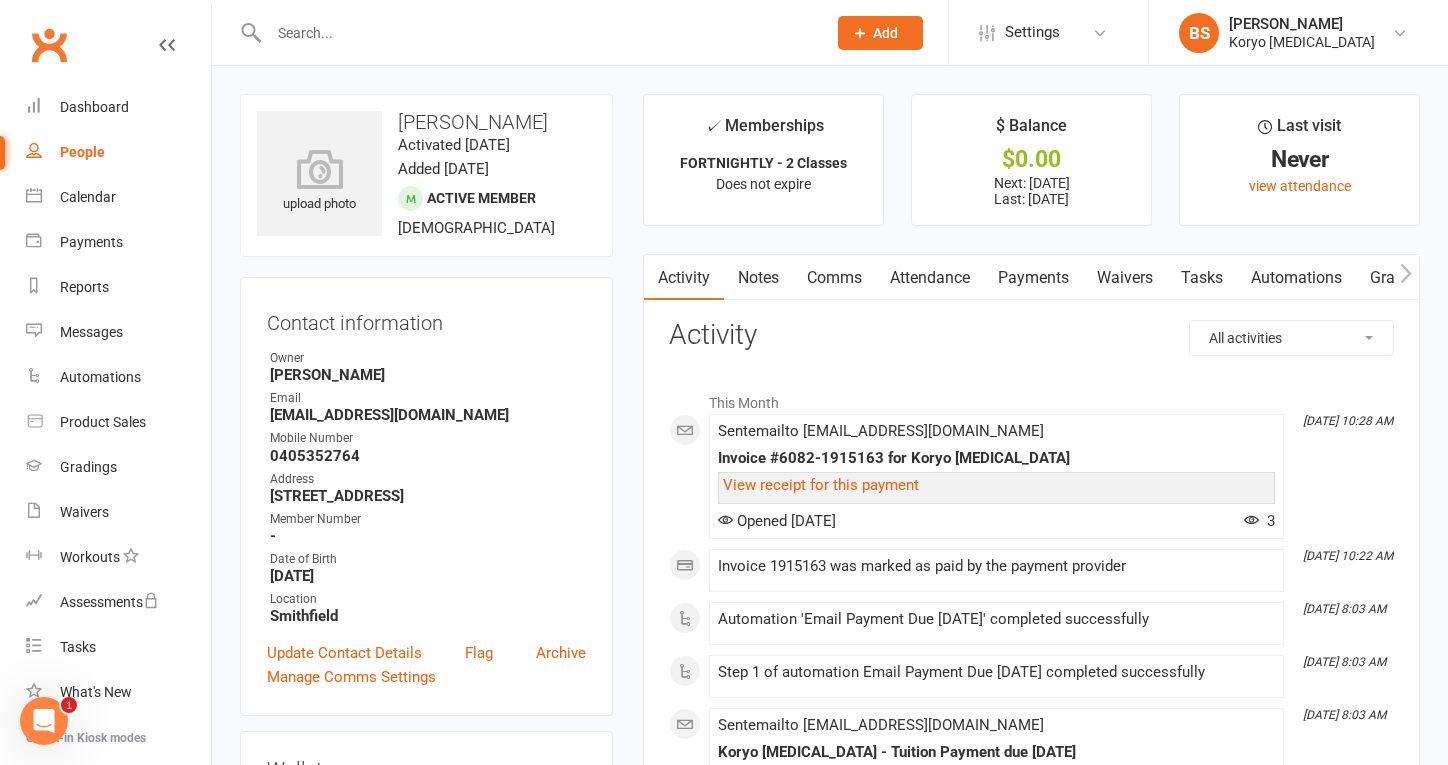 scroll, scrollTop: 0, scrollLeft: 0, axis: both 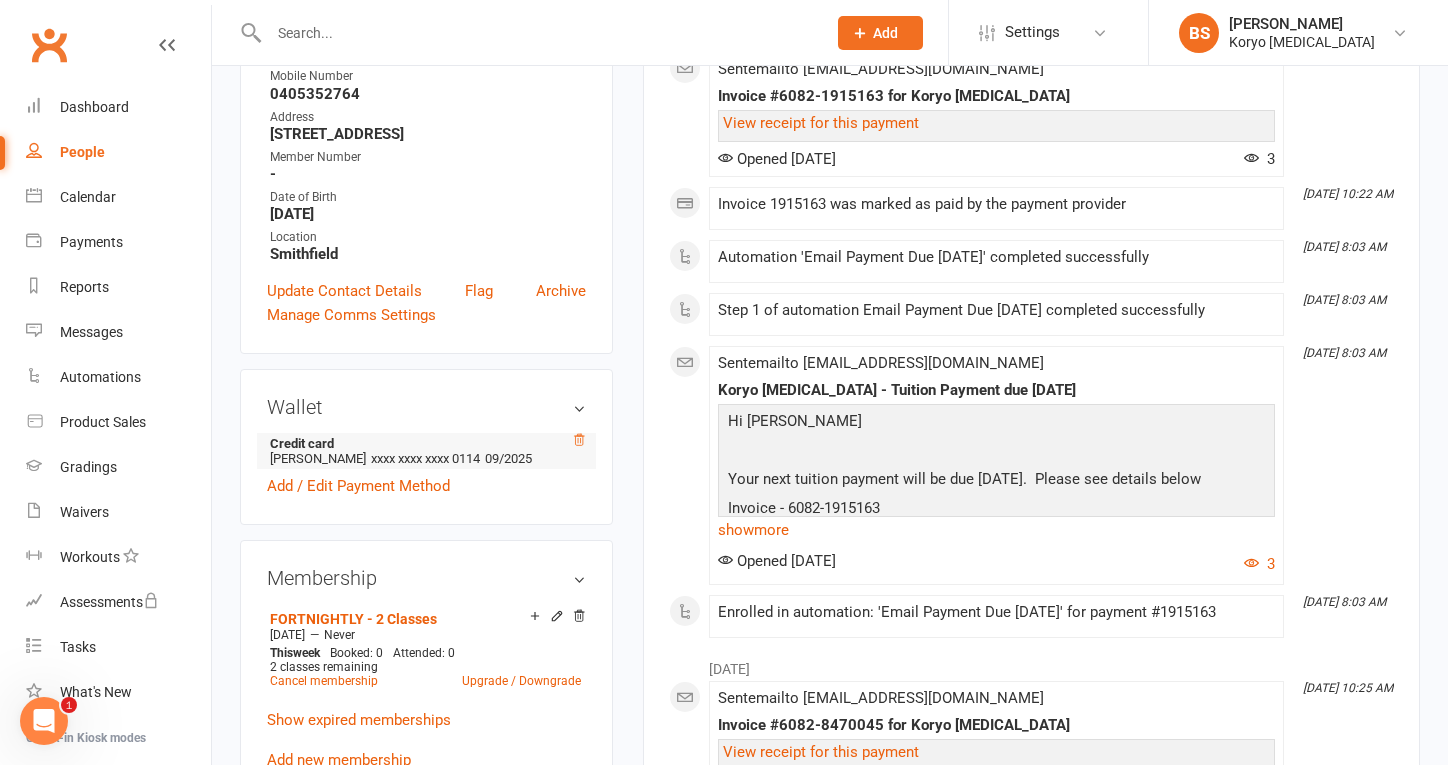 click 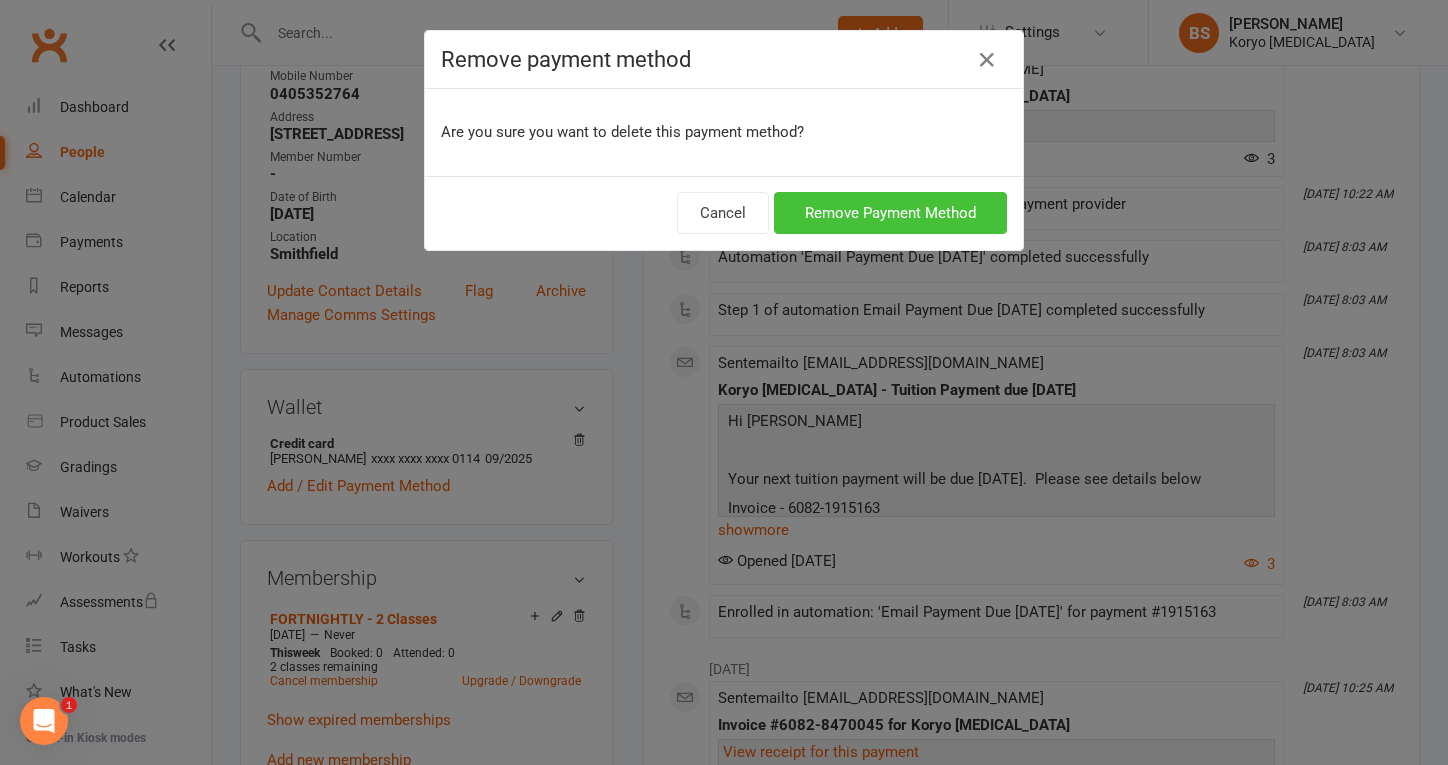click on "Remove Payment Method" at bounding box center [890, 213] 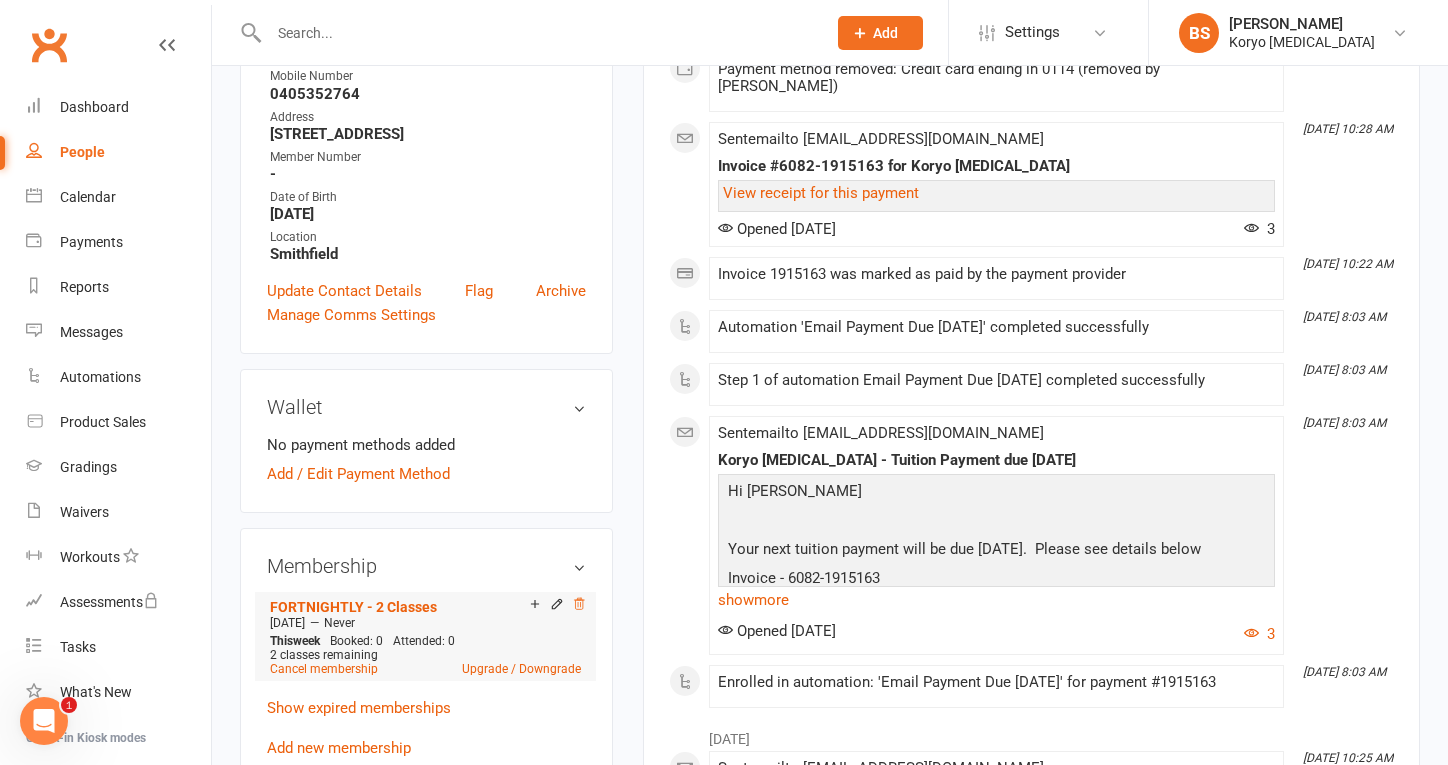 click 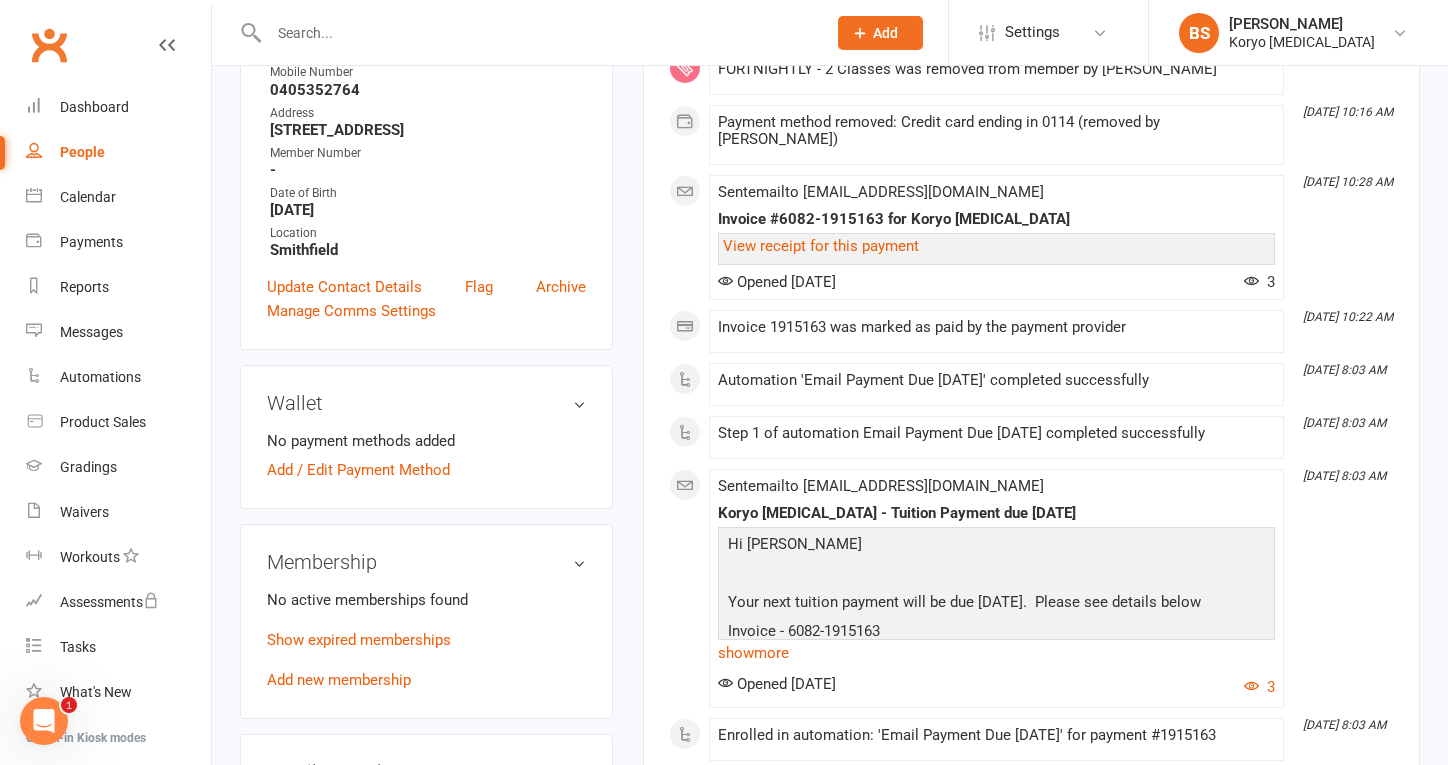 click at bounding box center (44, 721) 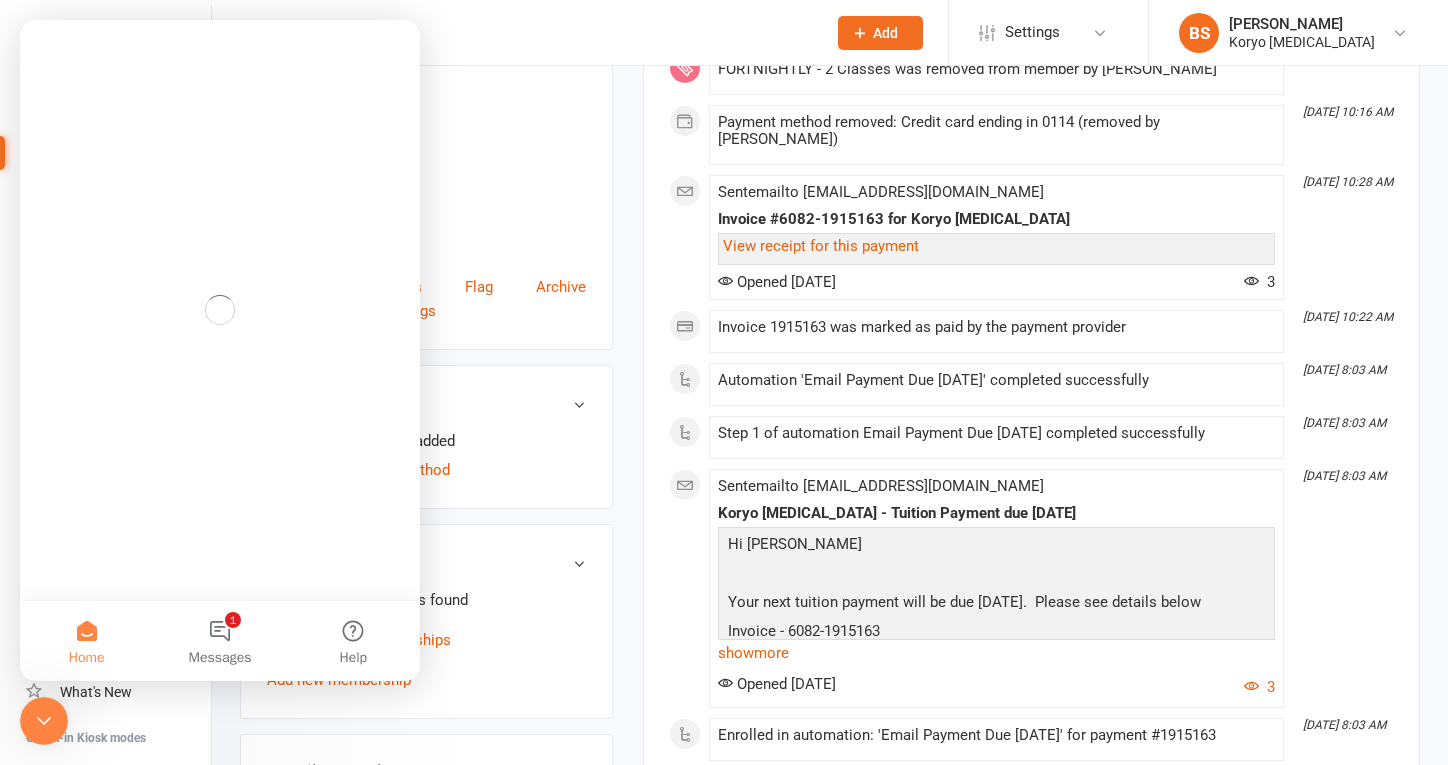 scroll, scrollTop: 0, scrollLeft: 0, axis: both 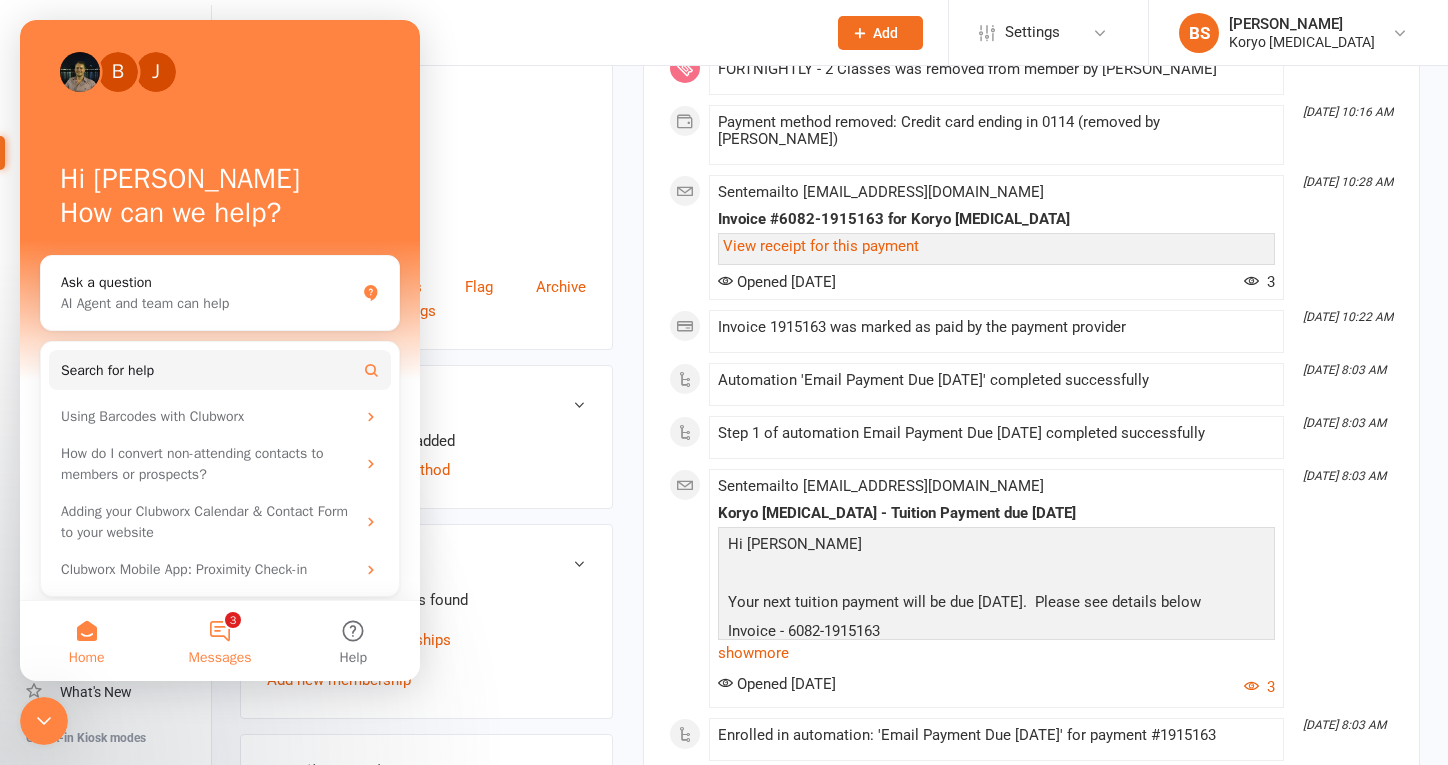 click on "3 Messages" at bounding box center [219, 641] 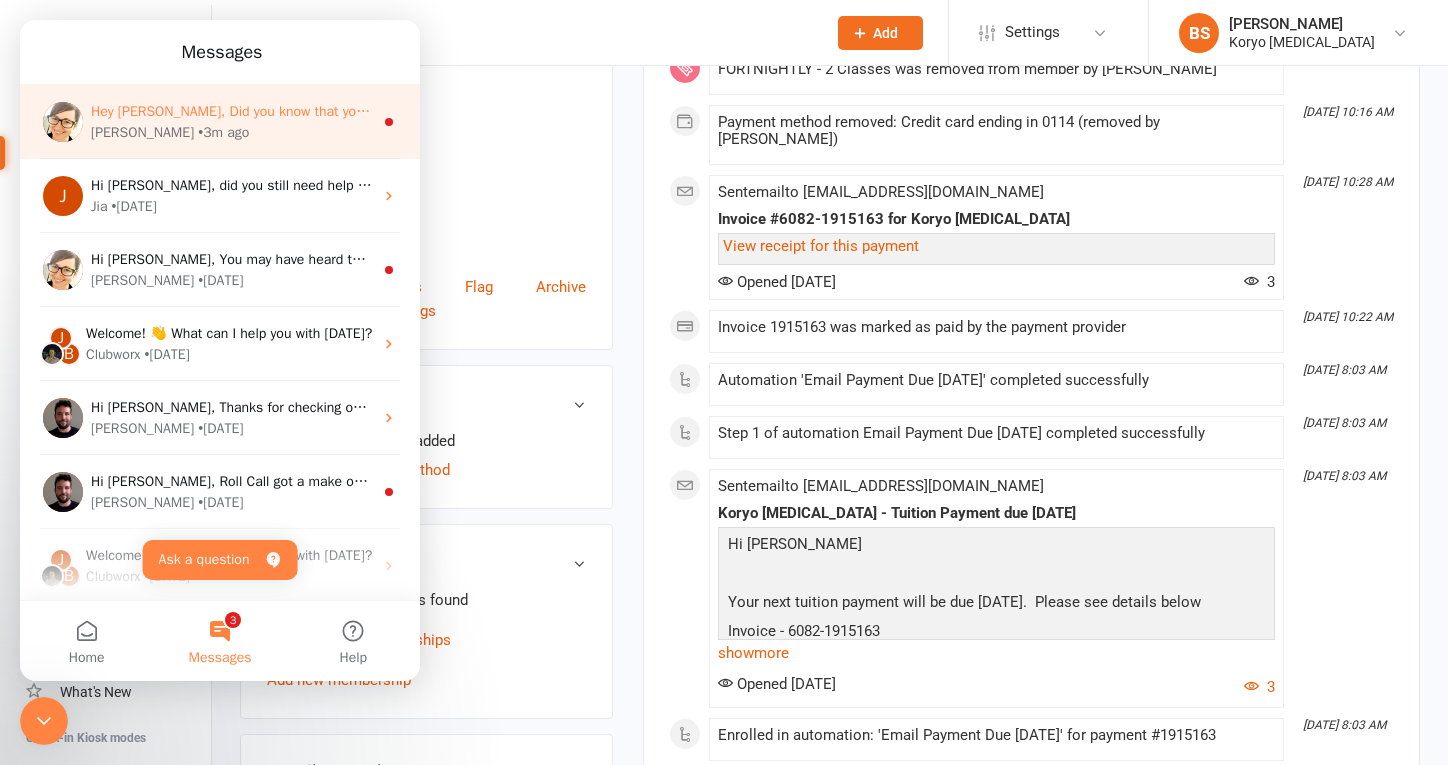 click on "Hey [PERSON_NAME],   Did you know that your customers can update their own card or bank details when your give them access to the Clubworx member app?    It's super convenient for them AND saves you time (WIN-WIN). Find out more about it here, or click below to discuss using the app with us 😊.    📆 Chat To Clubworx!   OR...if you just want to jump in and trial the app - reply, 7 DAY TRIAL and we'll set that up for you ASAP! ​ Best,   [PERSON_NAME] | Clubworx" at bounding box center (1506, 111) 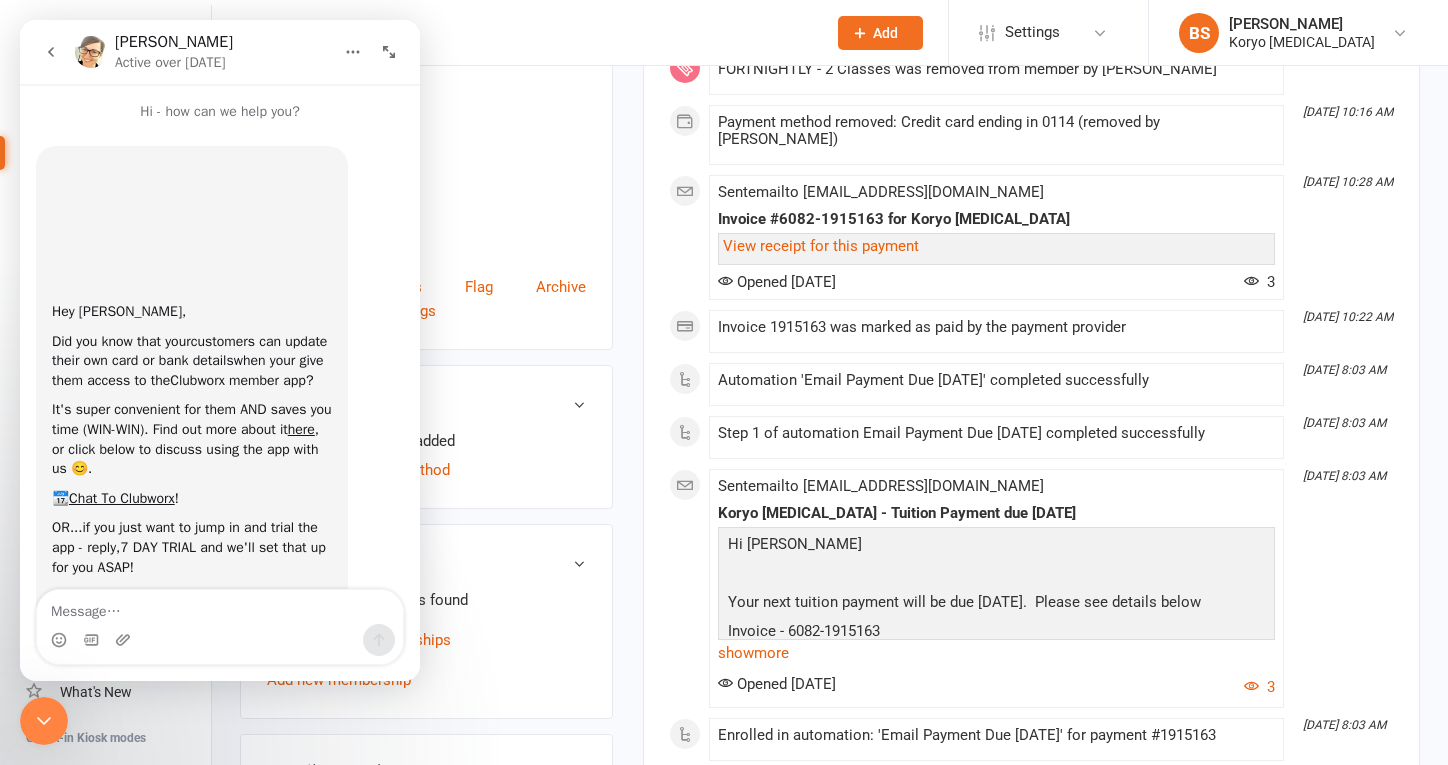 scroll, scrollTop: 206, scrollLeft: 0, axis: vertical 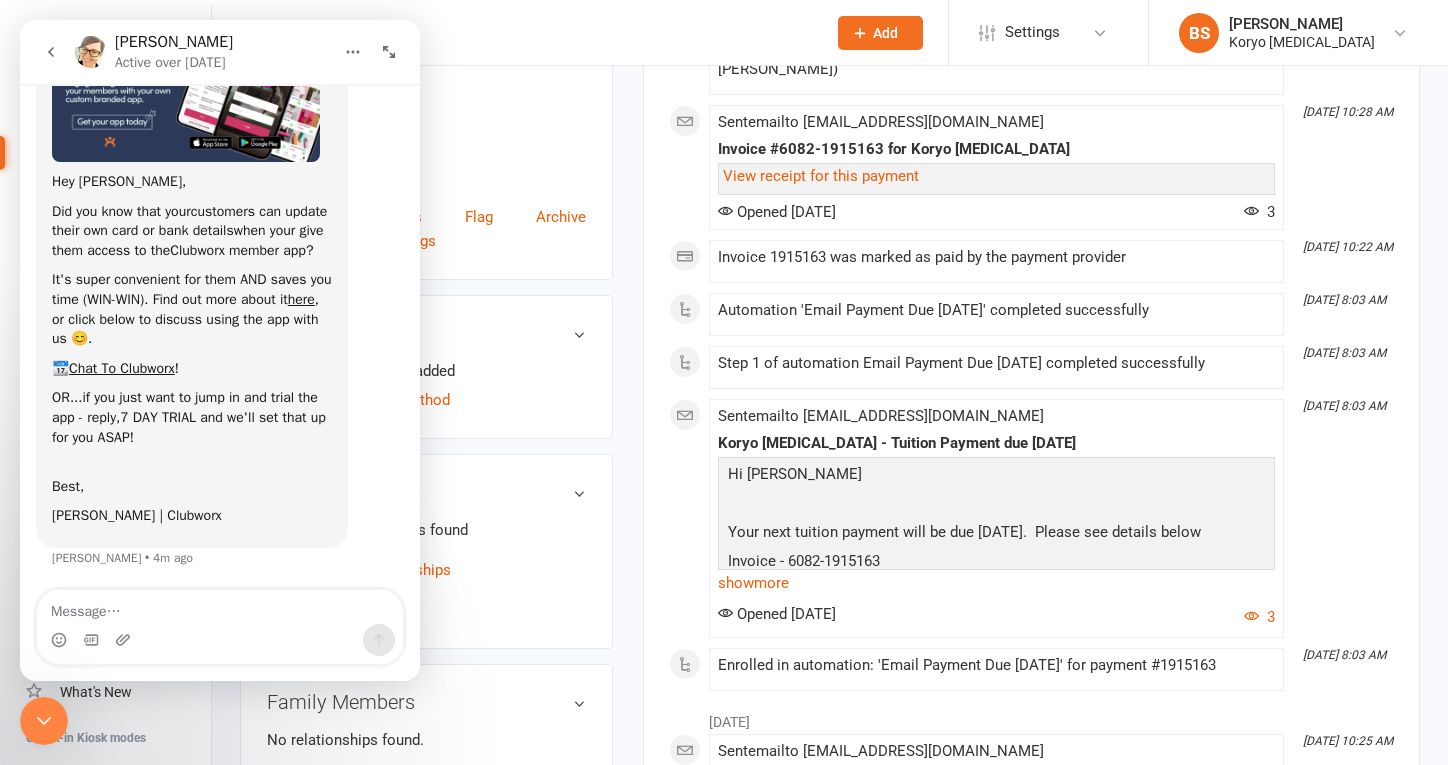 click 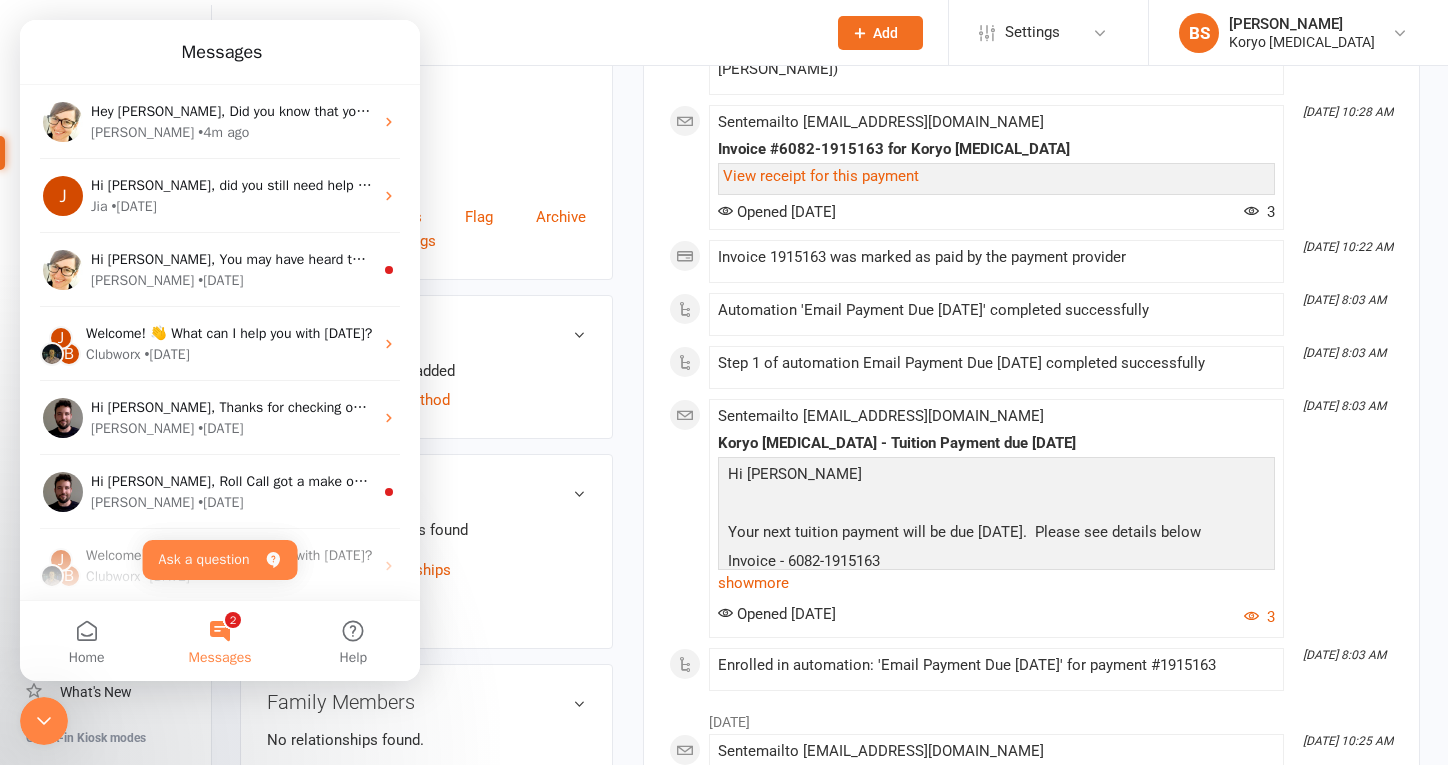 click at bounding box center [526, 32] 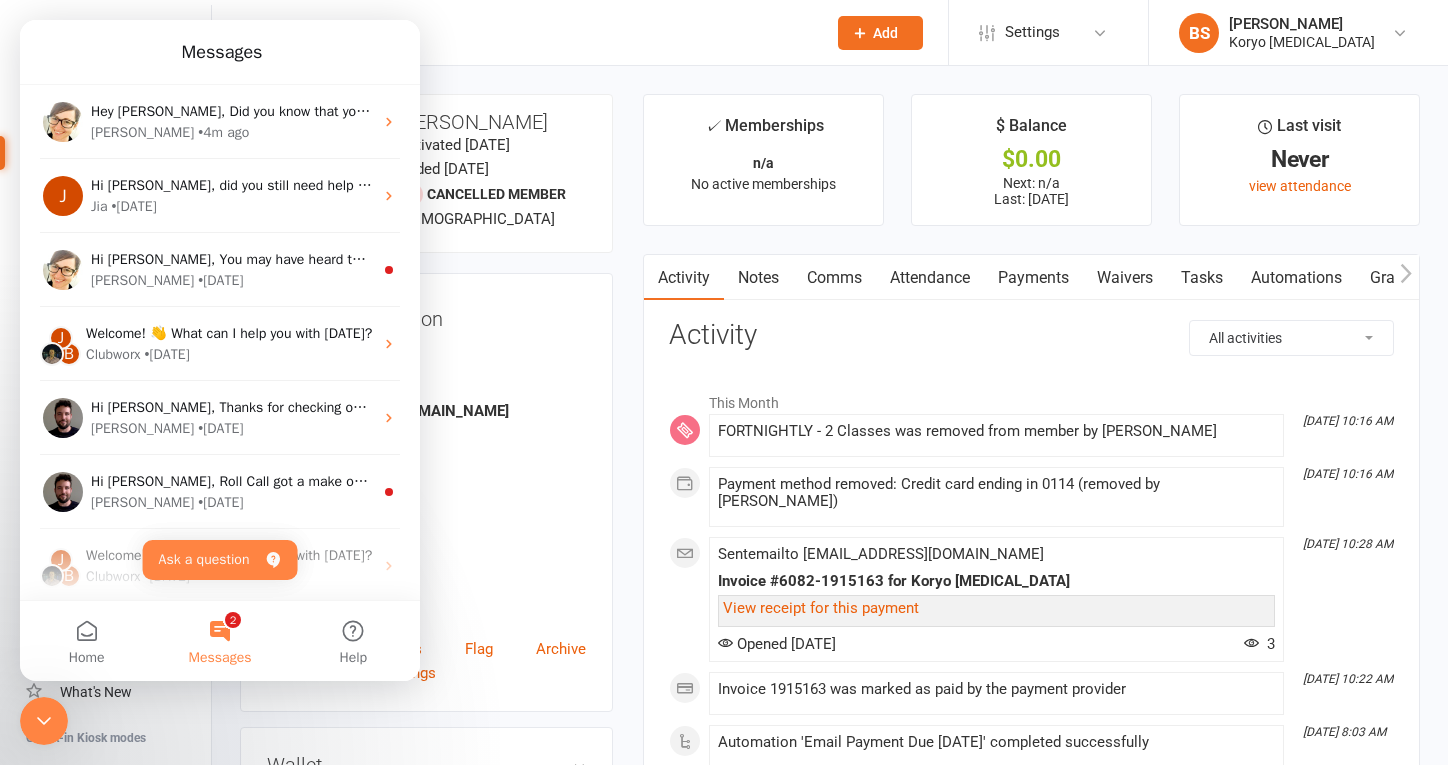 scroll, scrollTop: 0, scrollLeft: 0, axis: both 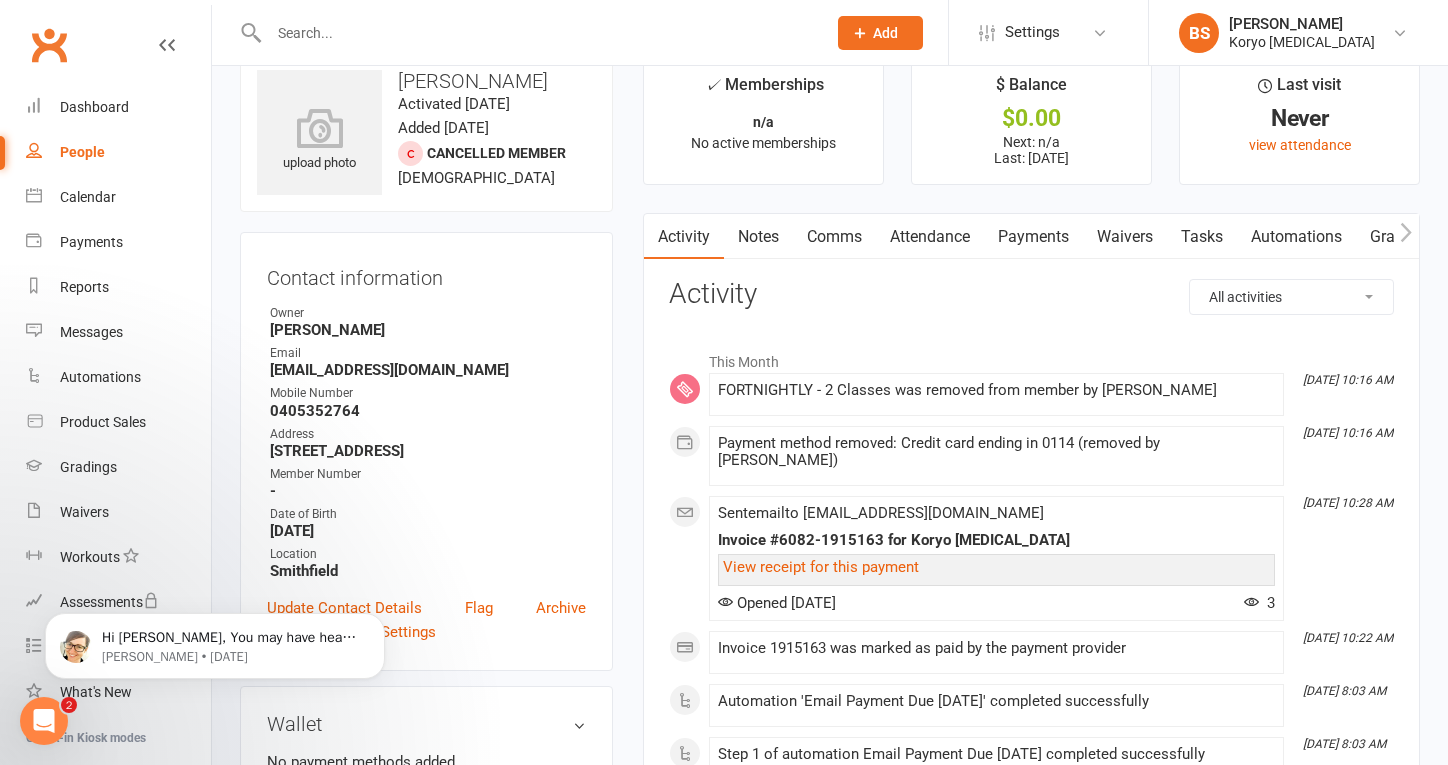click on "Payments" at bounding box center [1033, 237] 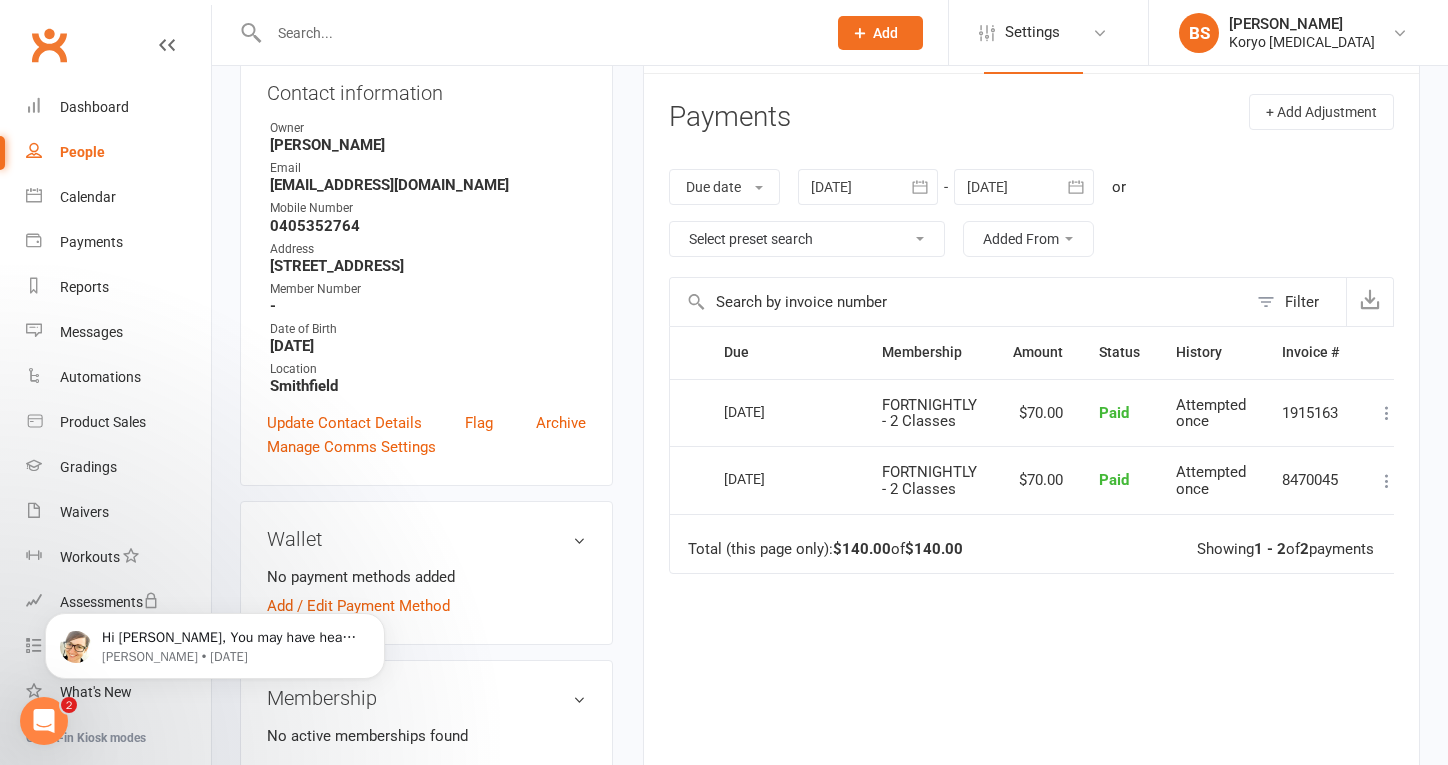 scroll, scrollTop: 227, scrollLeft: 0, axis: vertical 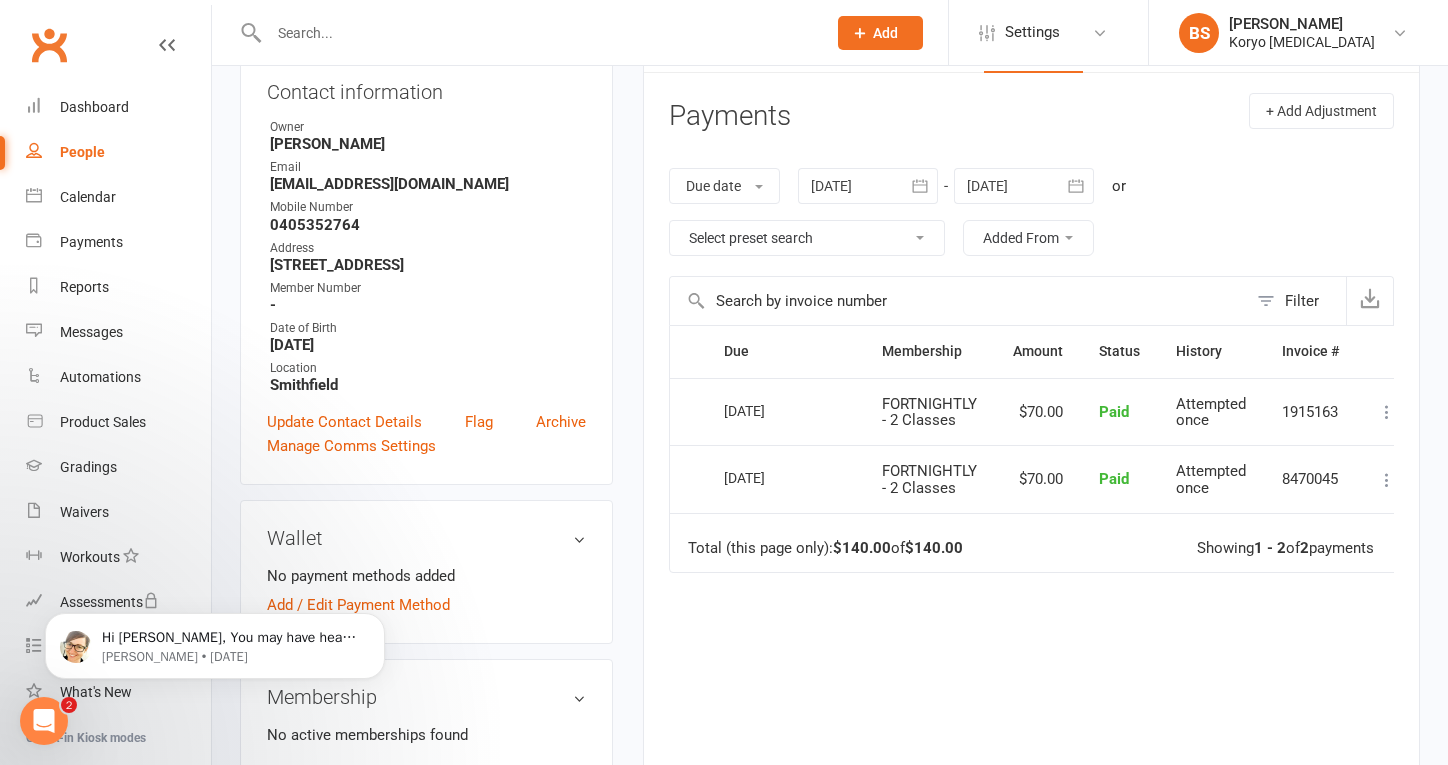 click at bounding box center (537, 33) 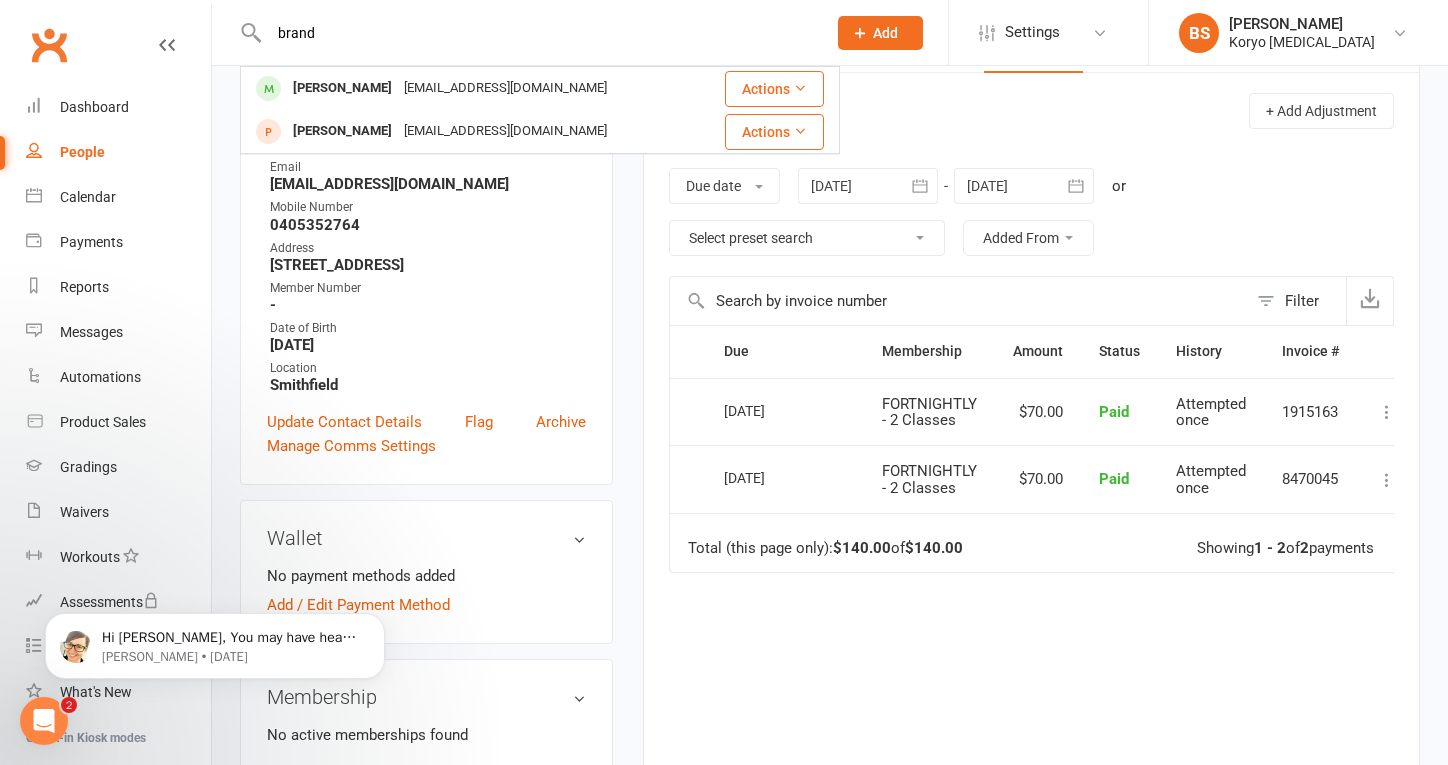 type on "brand" 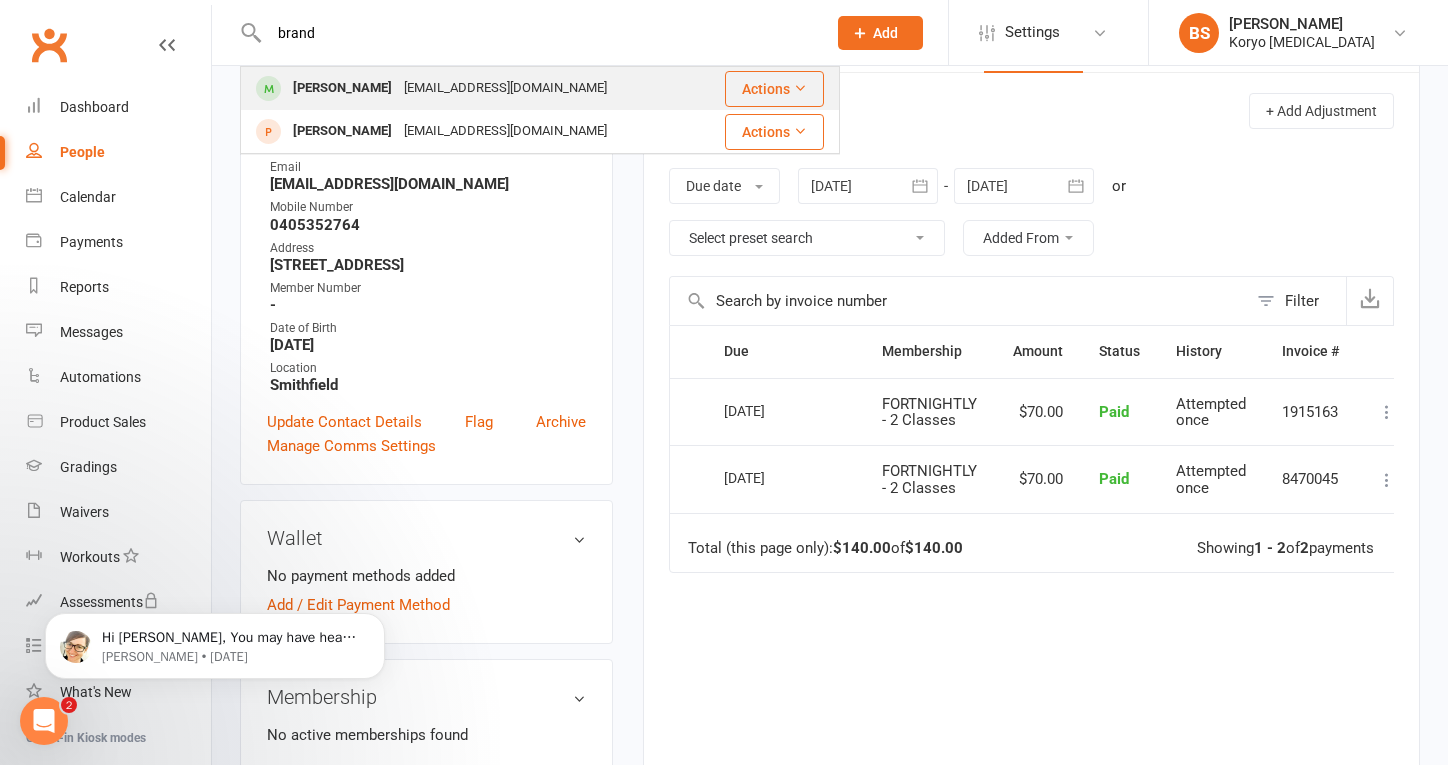 drag, startPoint x: 435, startPoint y: 24, endPoint x: 512, endPoint y: 92, distance: 102.7278 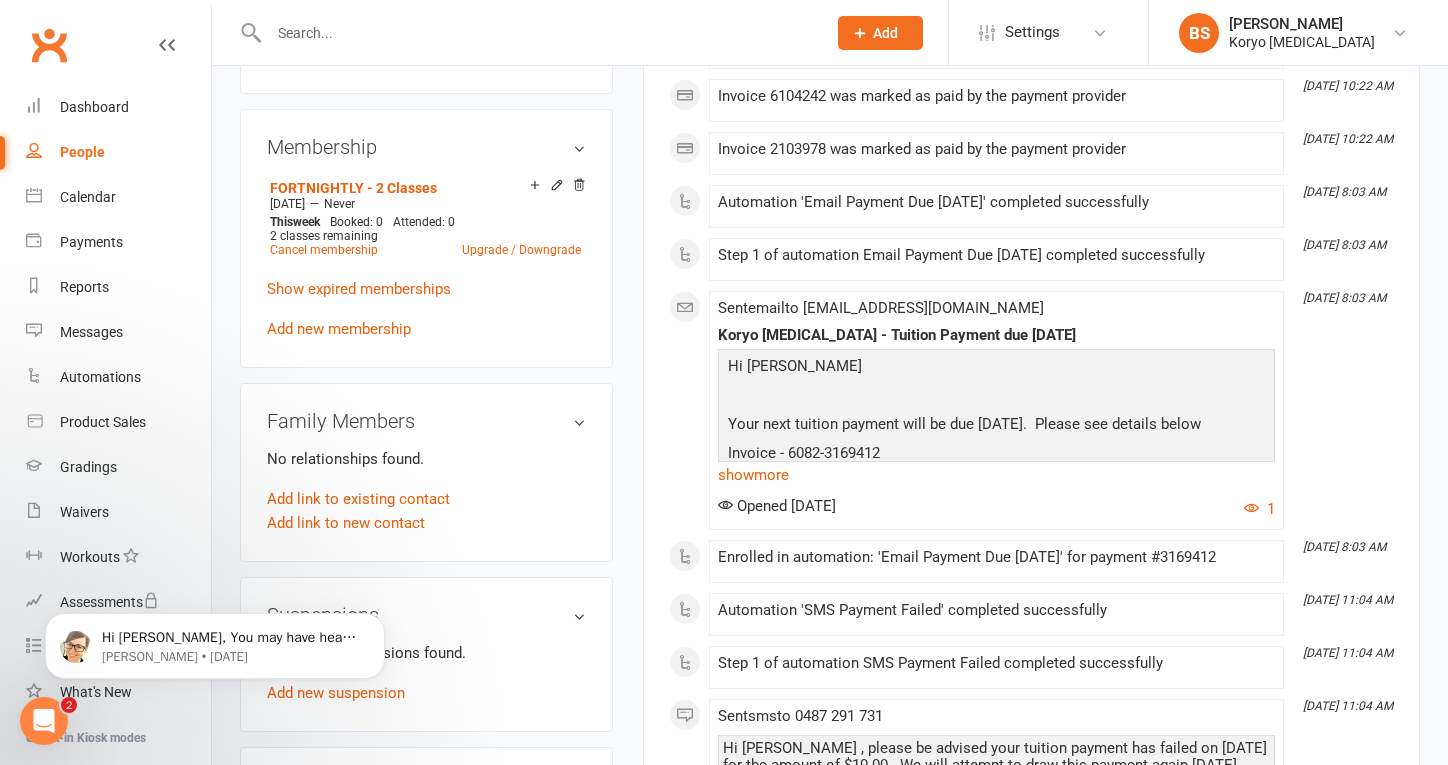 scroll, scrollTop: 795, scrollLeft: 0, axis: vertical 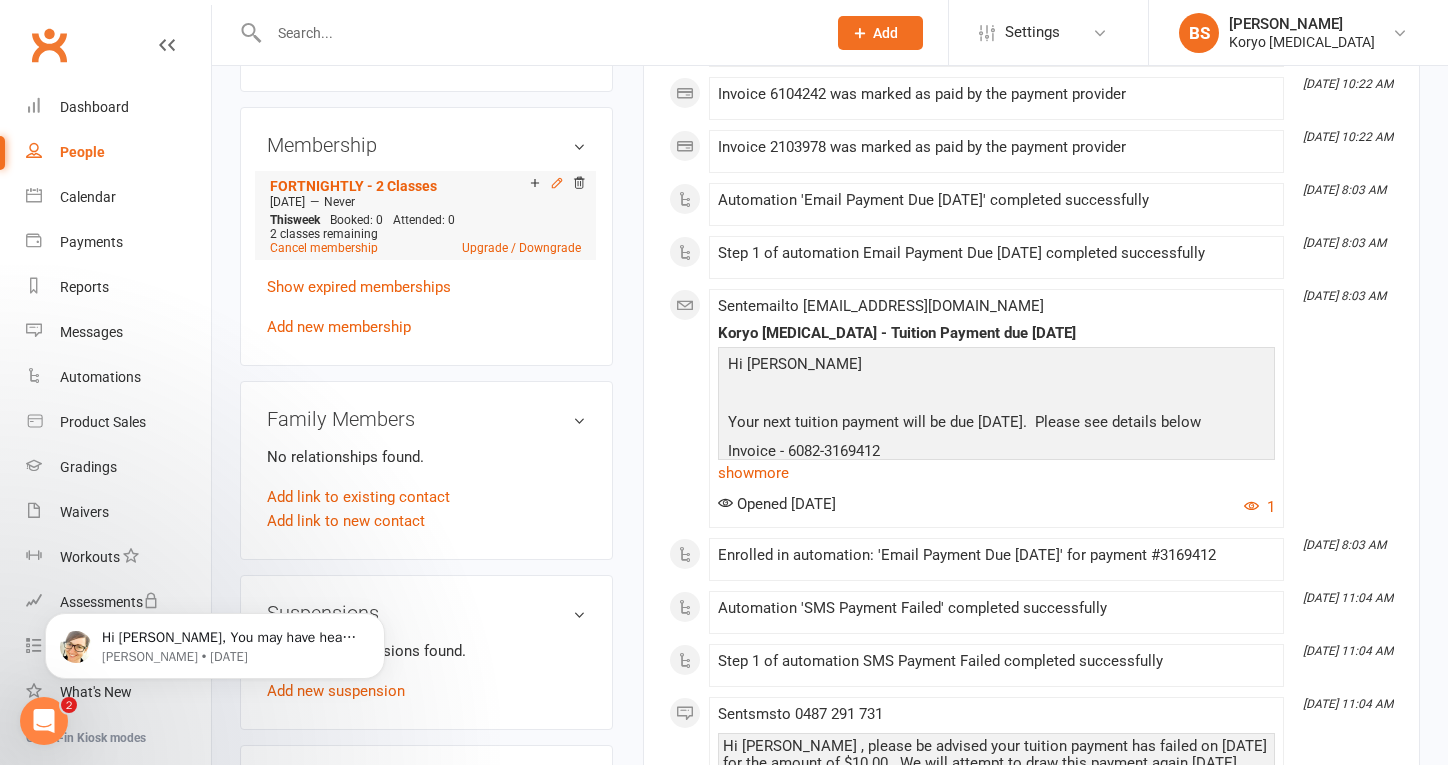 click 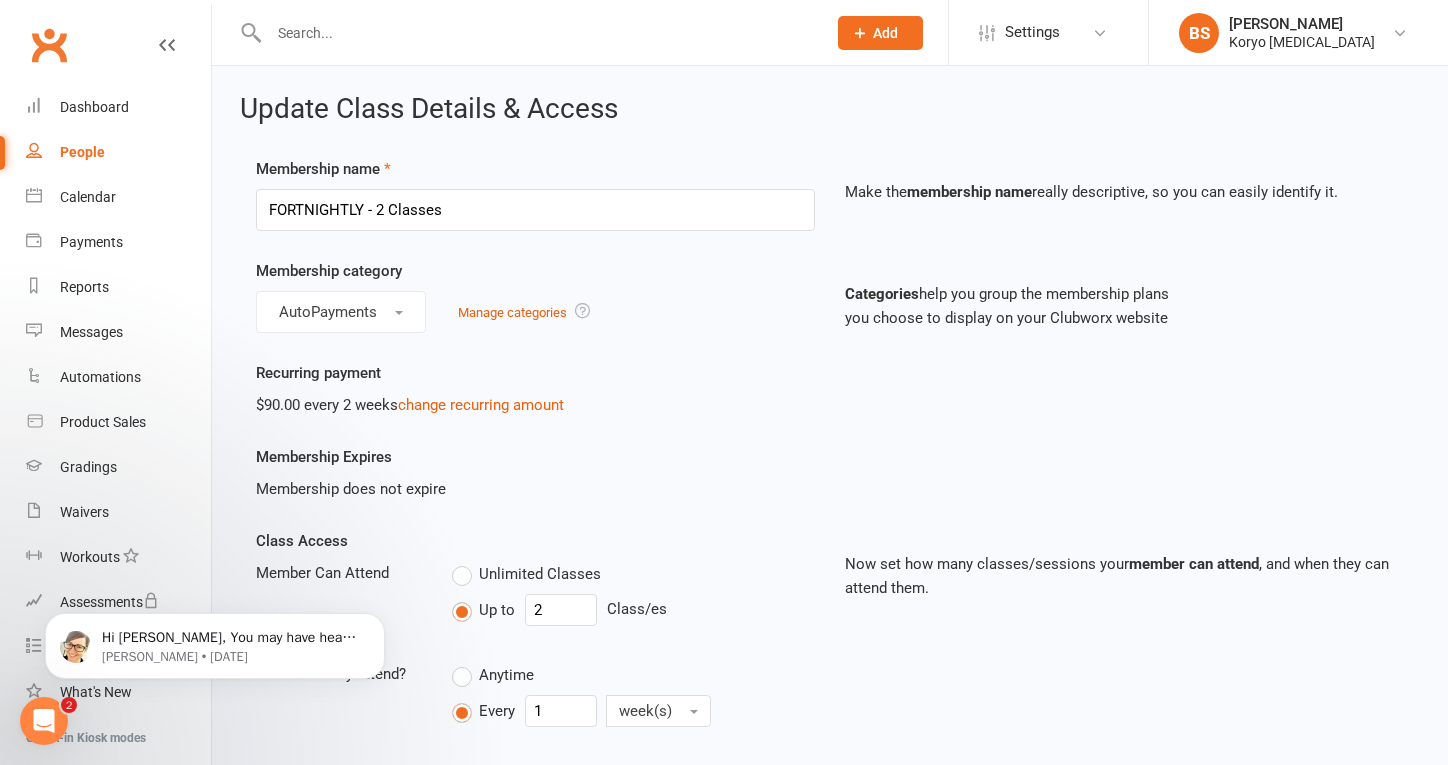 scroll, scrollTop: 0, scrollLeft: 0, axis: both 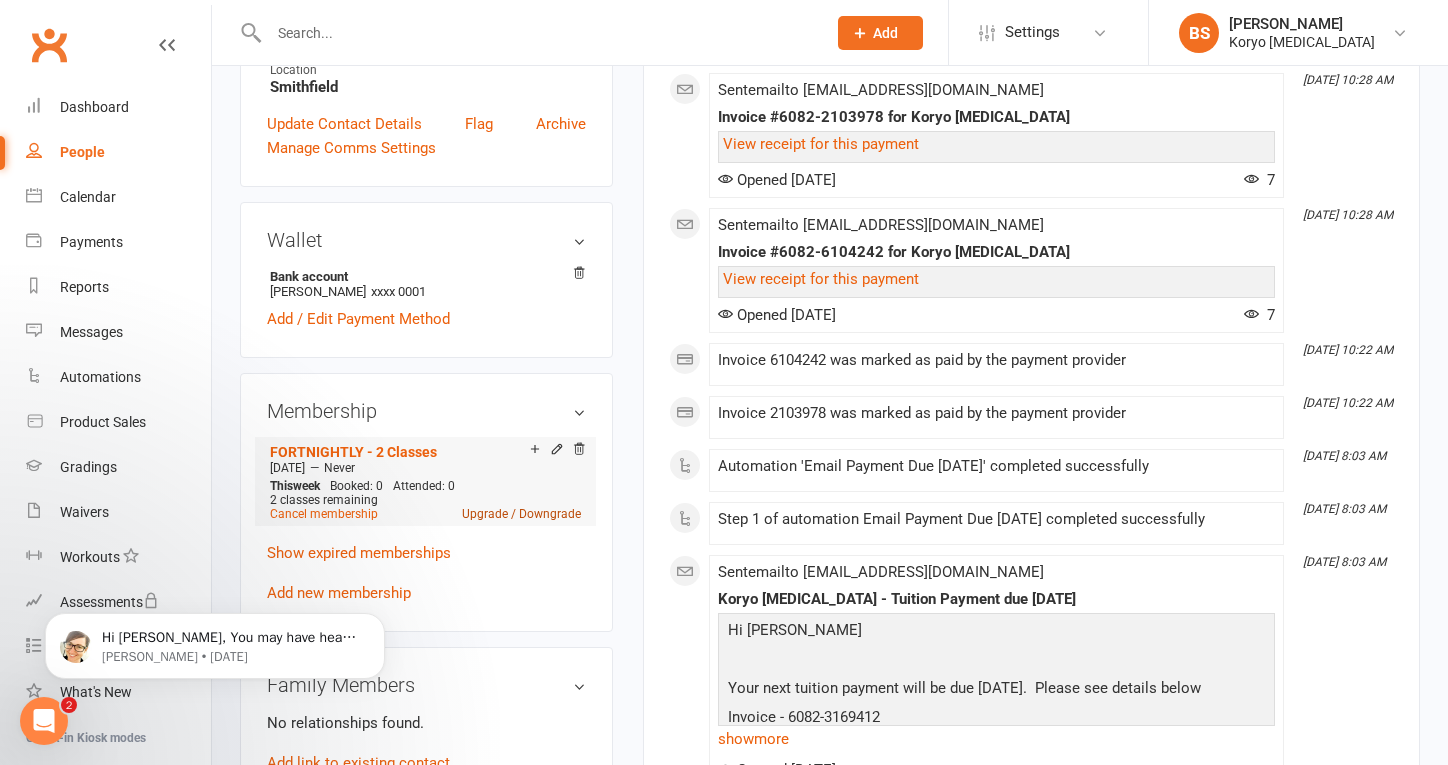 click on "Upgrade / Downgrade" at bounding box center [521, 514] 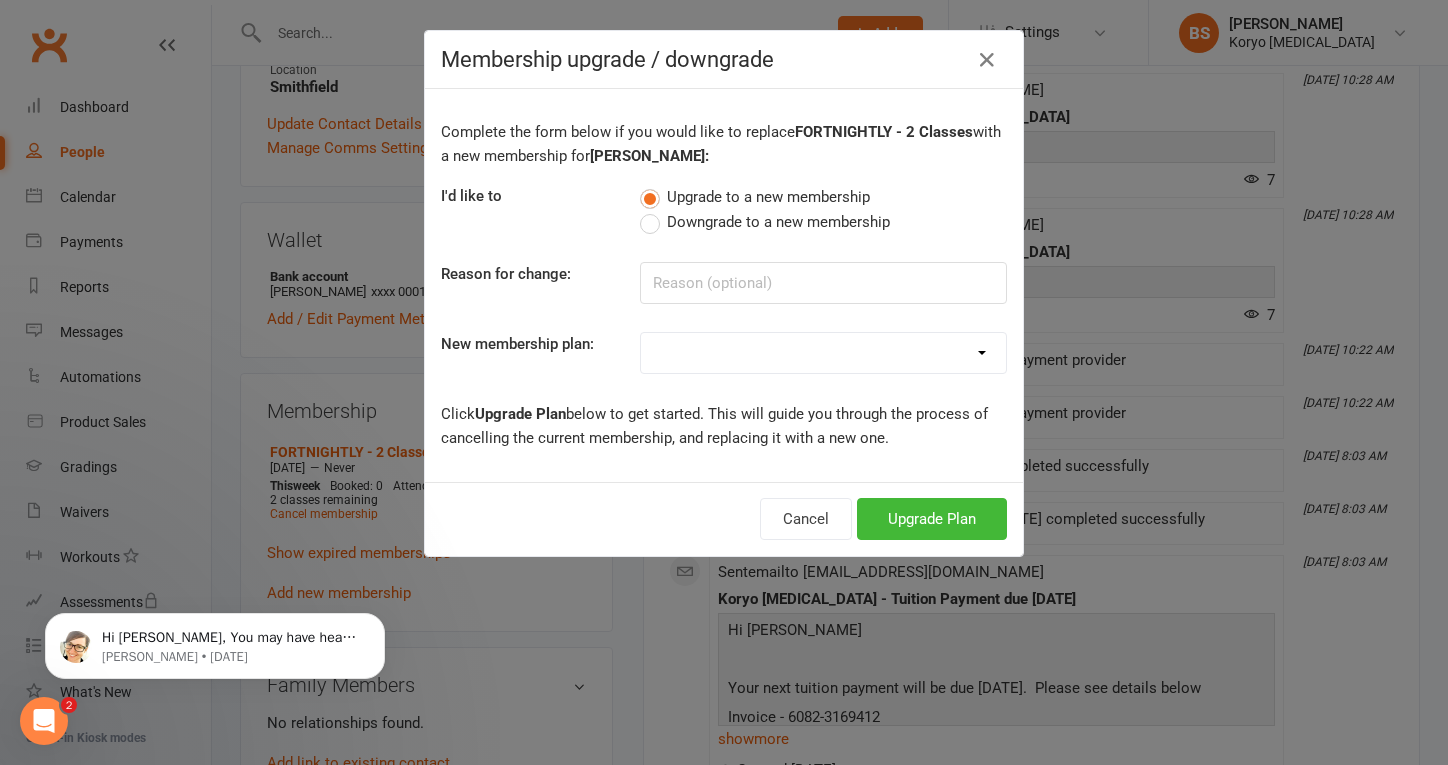 click on "Downgrade to a new membership" at bounding box center [765, 222] 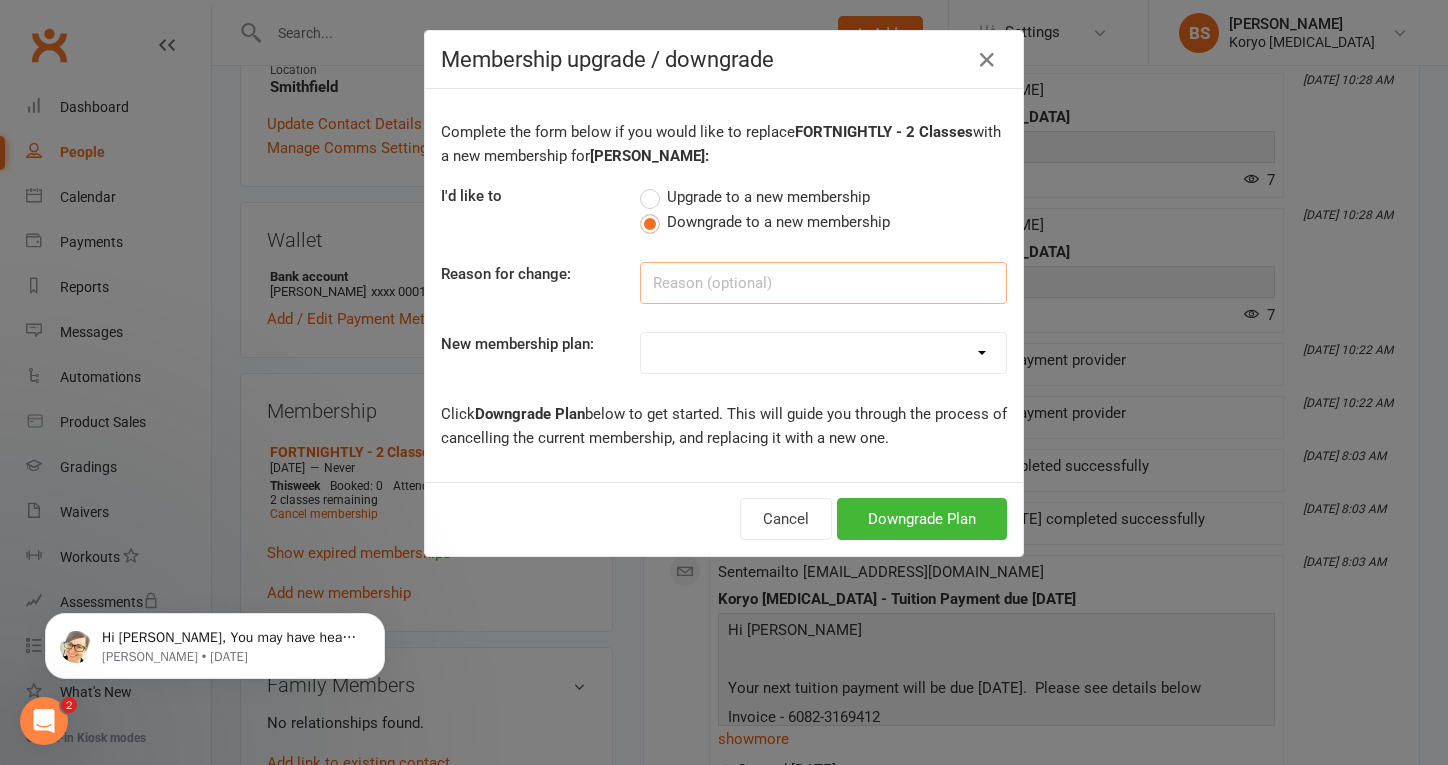click at bounding box center (823, 283) 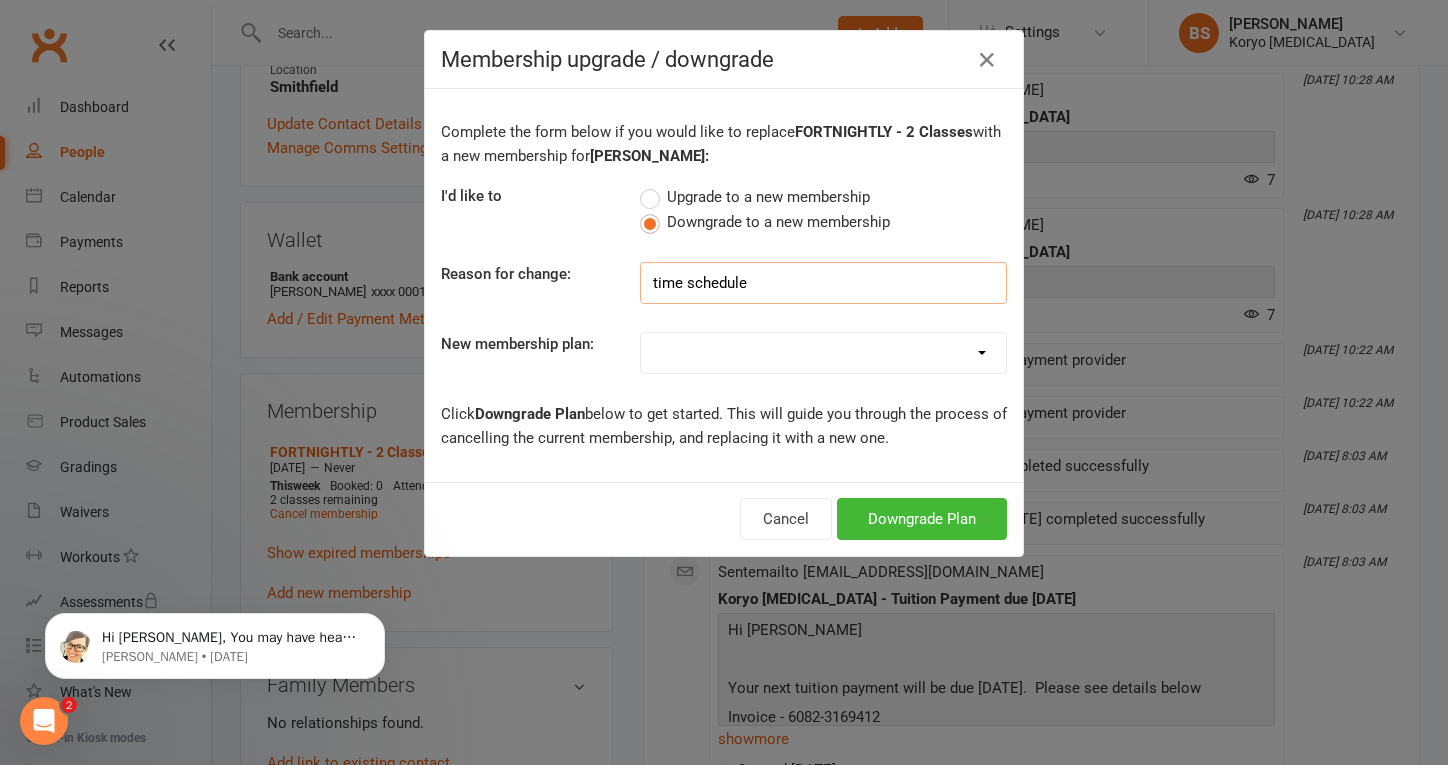 type on "time schedule" 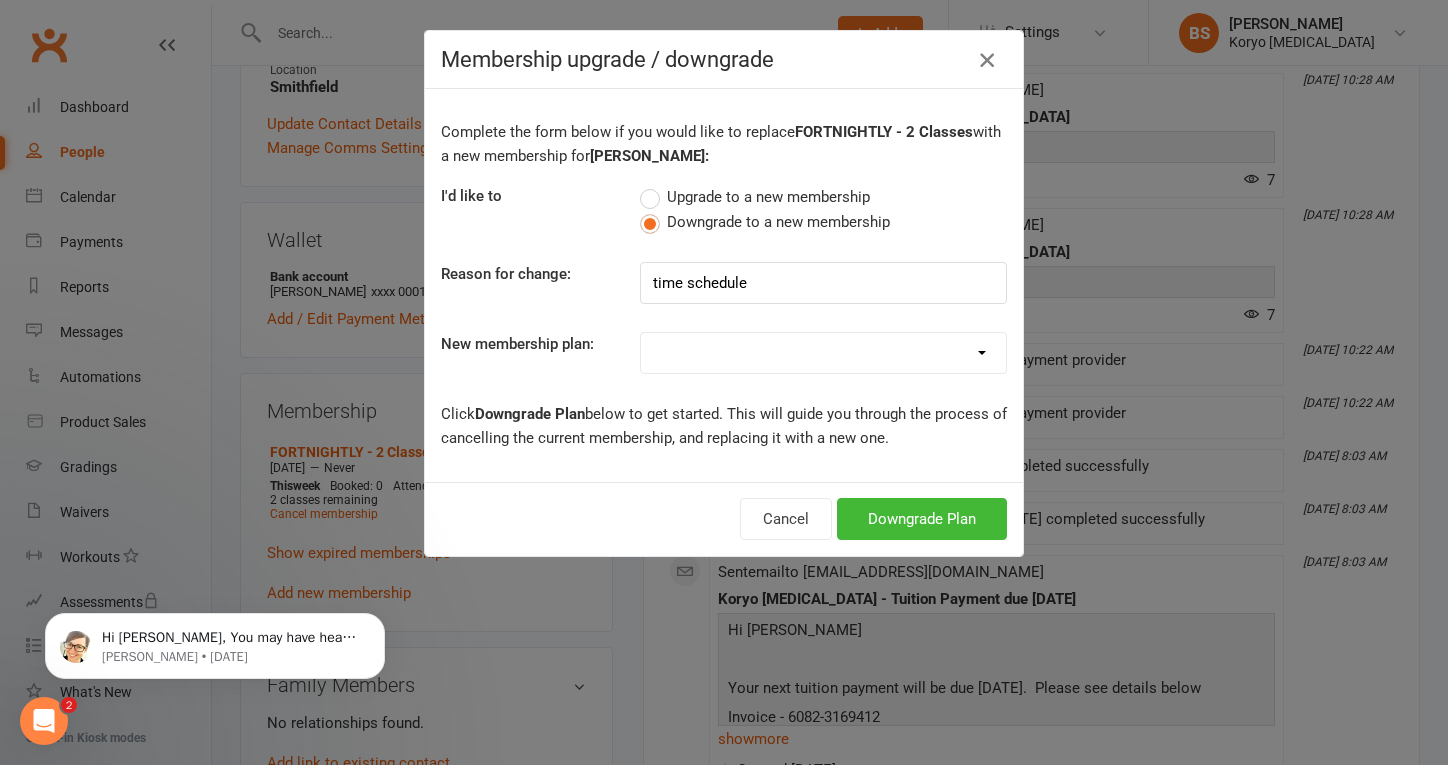 click at bounding box center [987, 60] 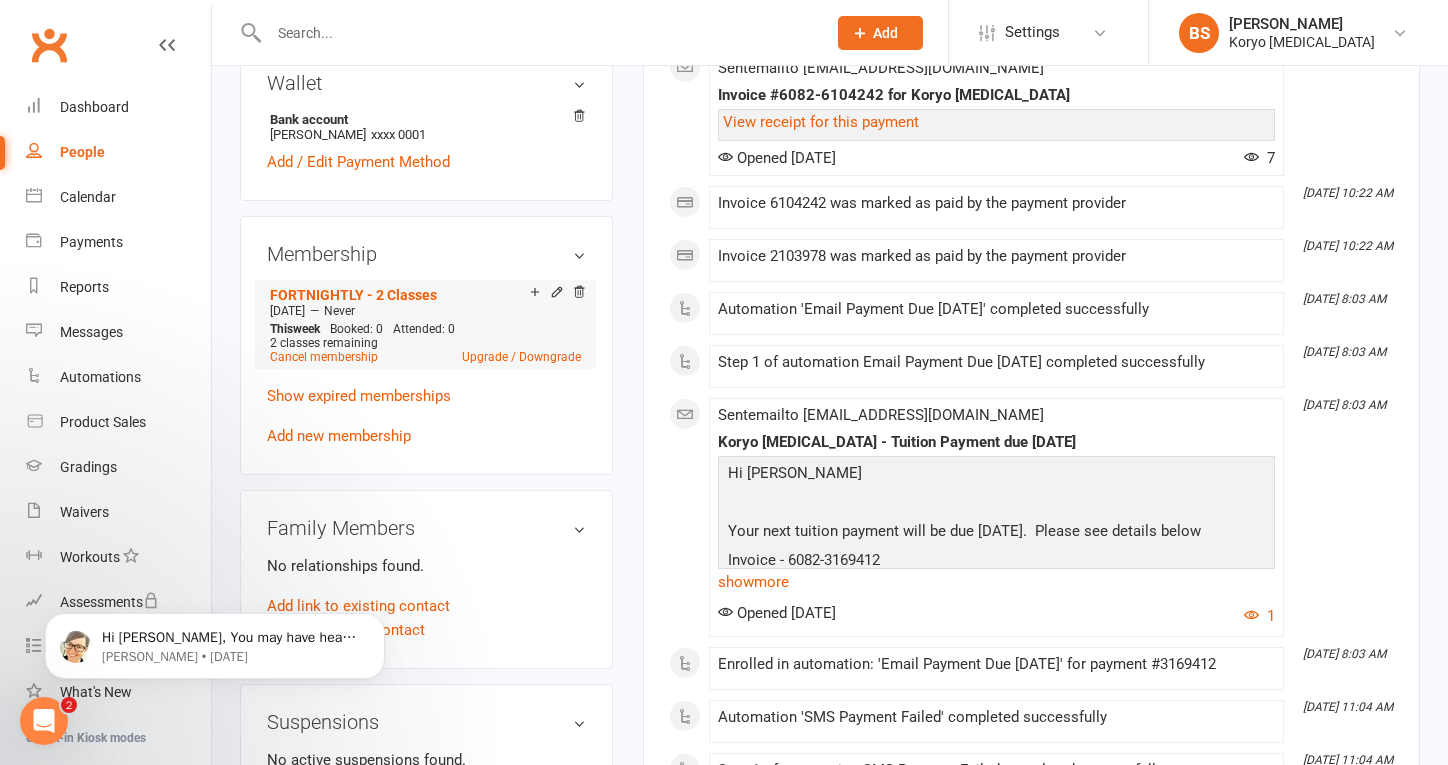 scroll, scrollTop: 687, scrollLeft: 0, axis: vertical 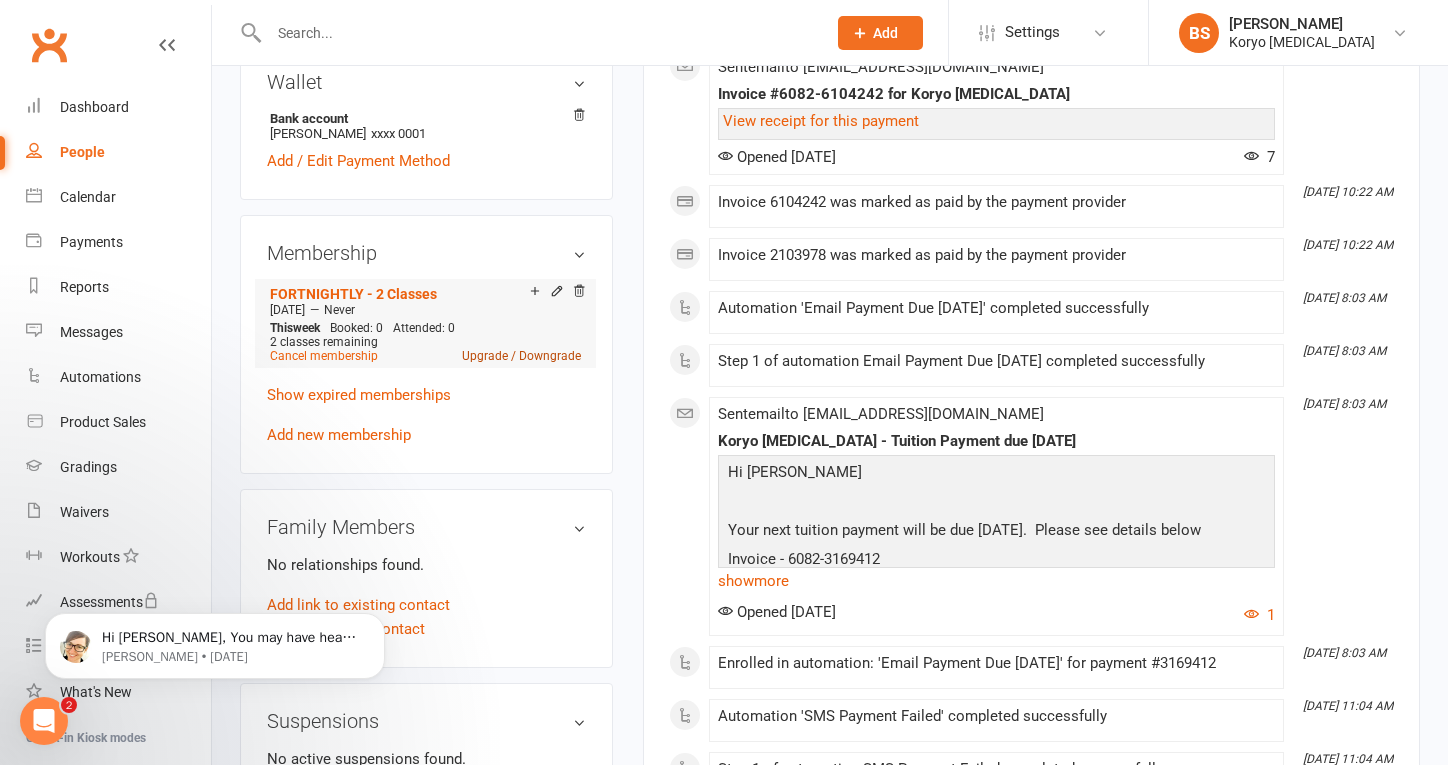 click on "Upgrade / Downgrade" at bounding box center (521, 356) 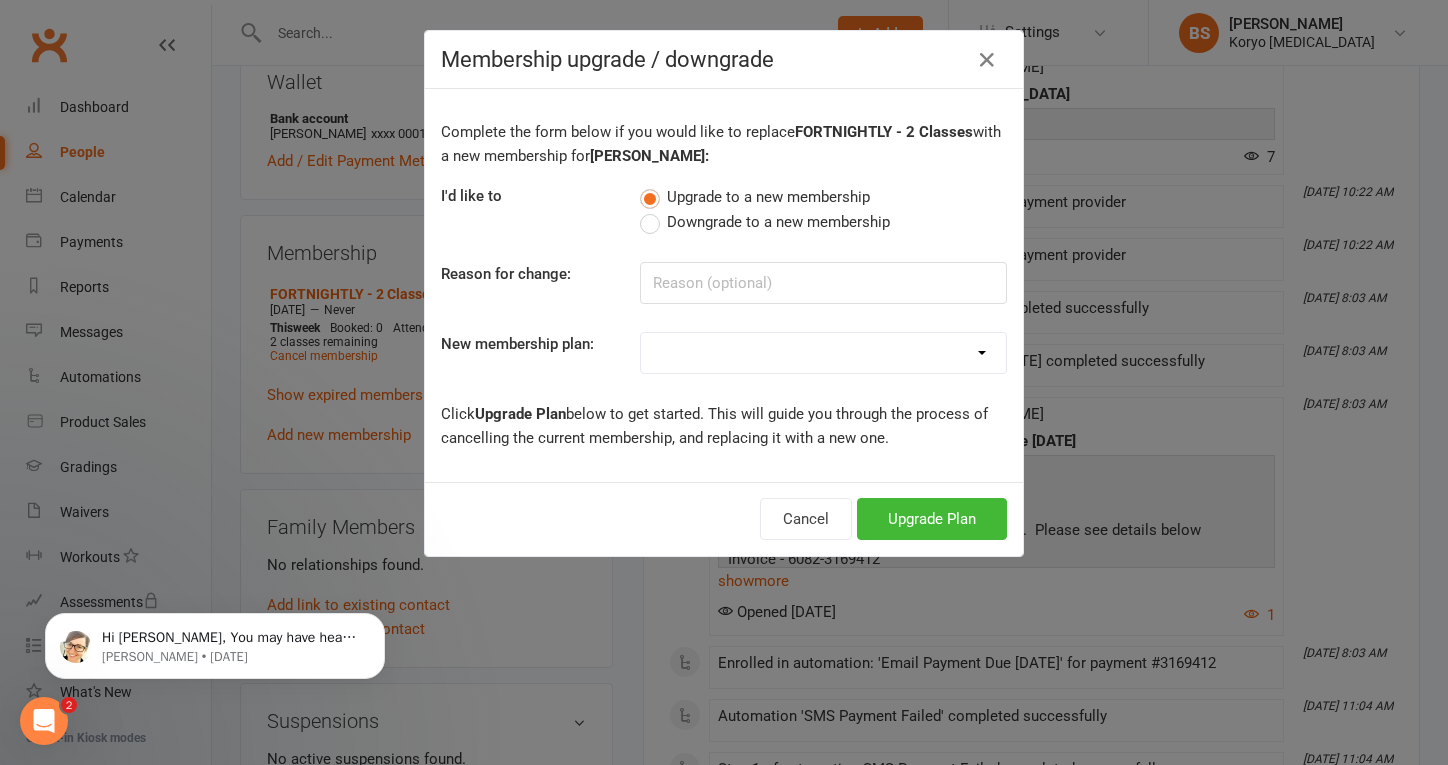 click on "Downgrade to a new membership" at bounding box center [765, 222] 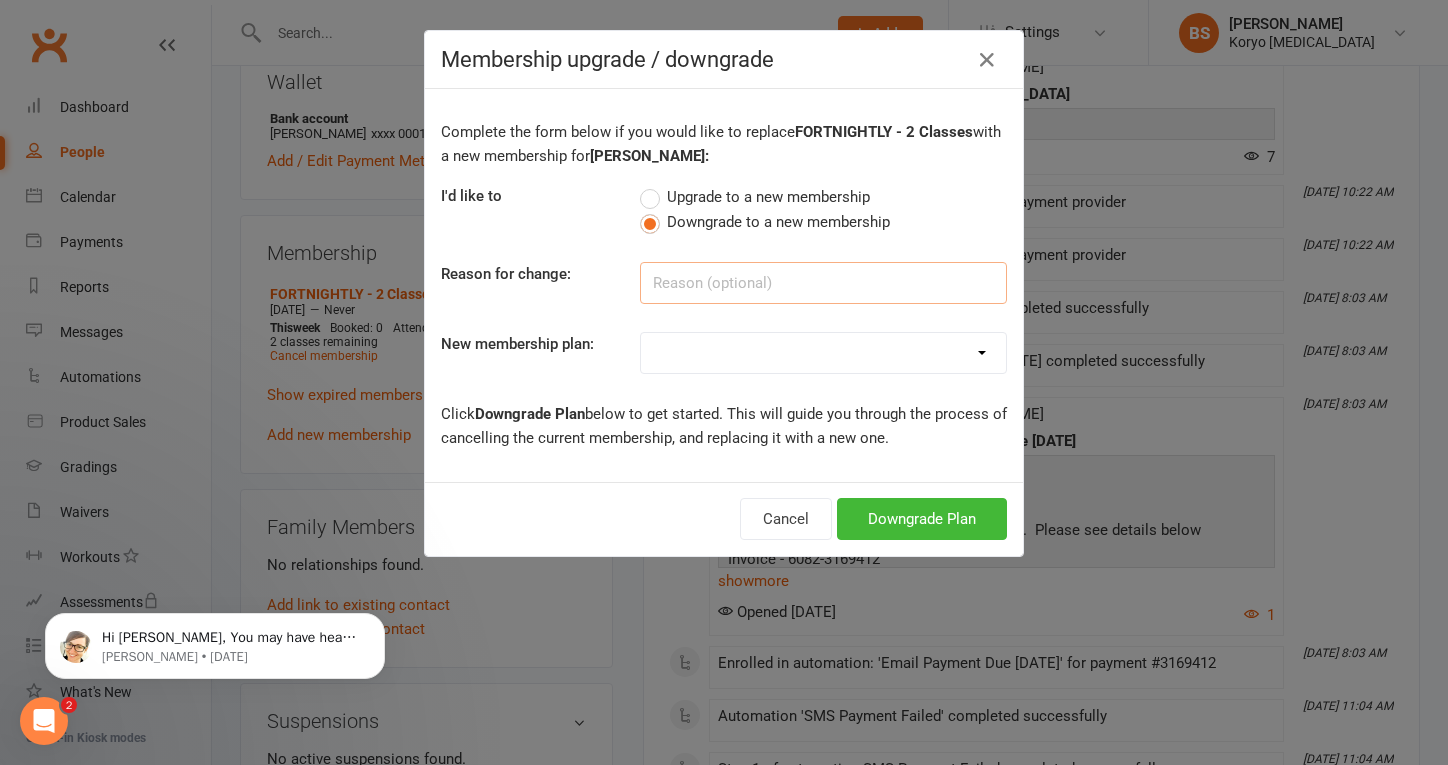 click at bounding box center [823, 283] 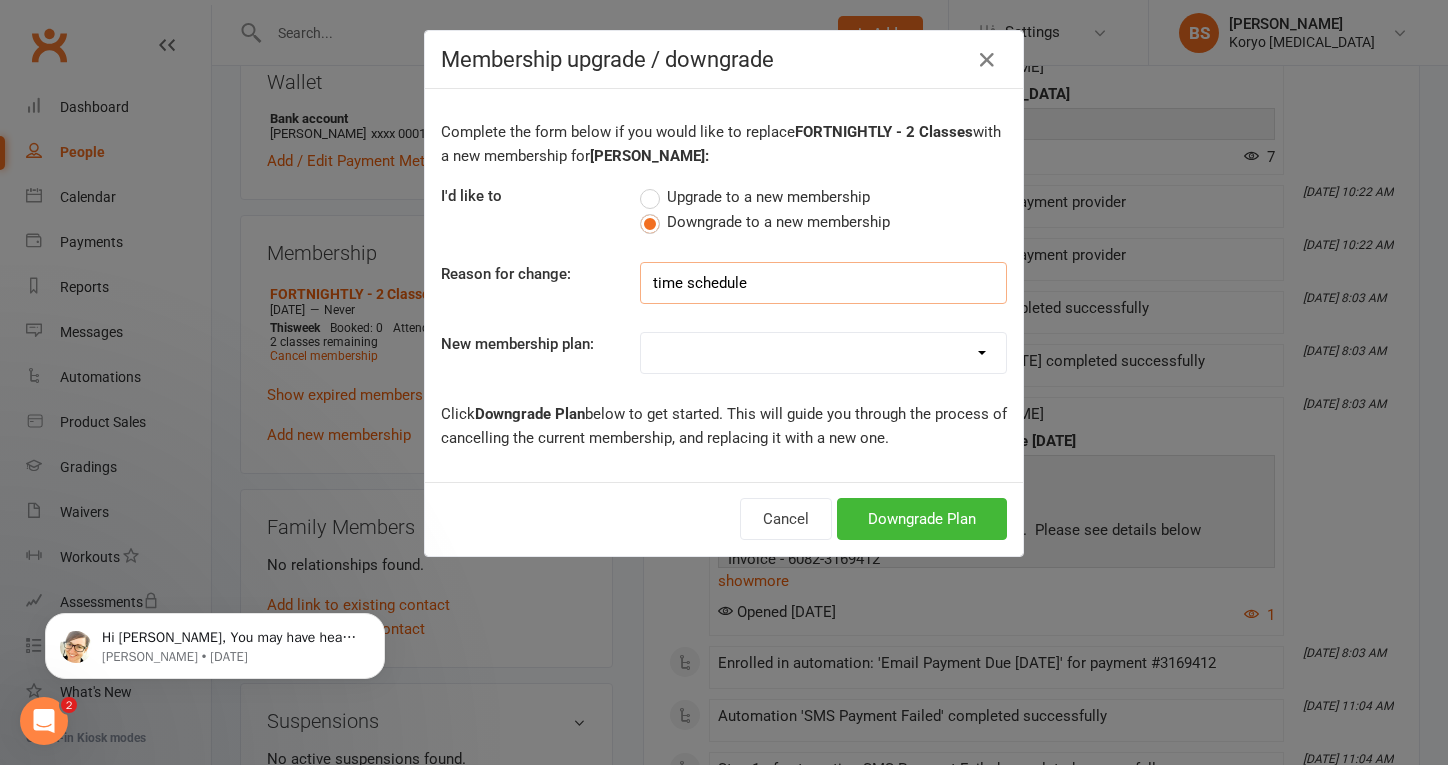 type on "time schedule" 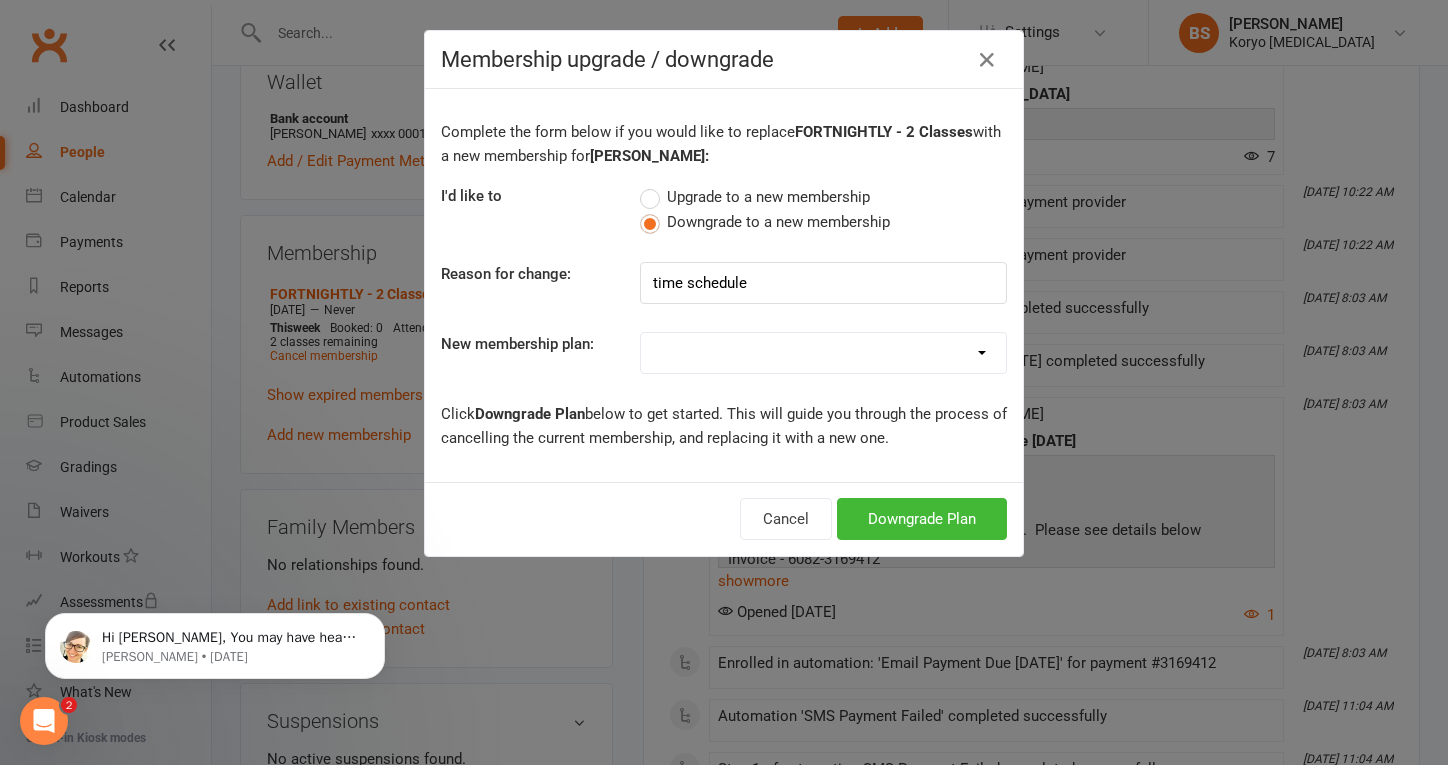 select on "13" 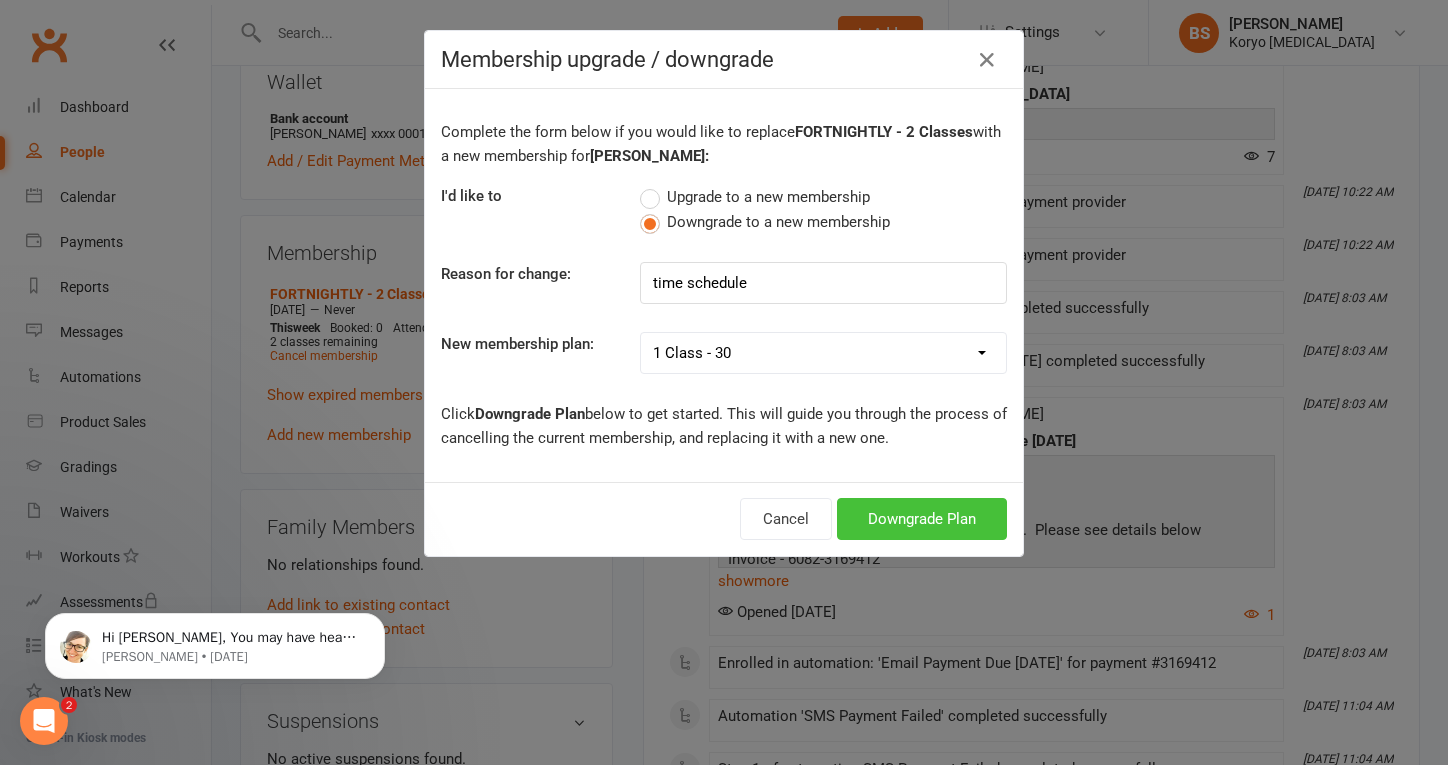 click on "Downgrade Plan" at bounding box center [922, 519] 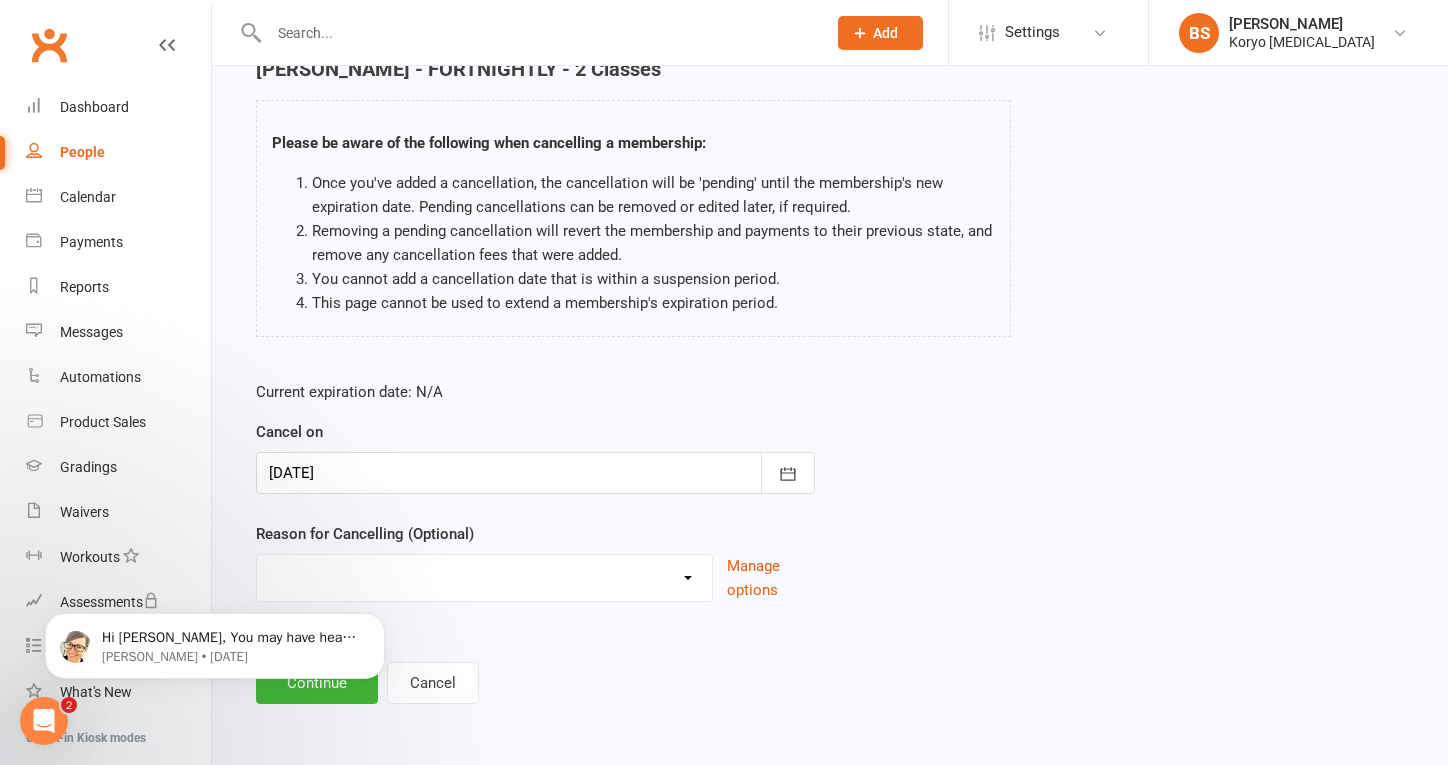 scroll, scrollTop: 115, scrollLeft: 0, axis: vertical 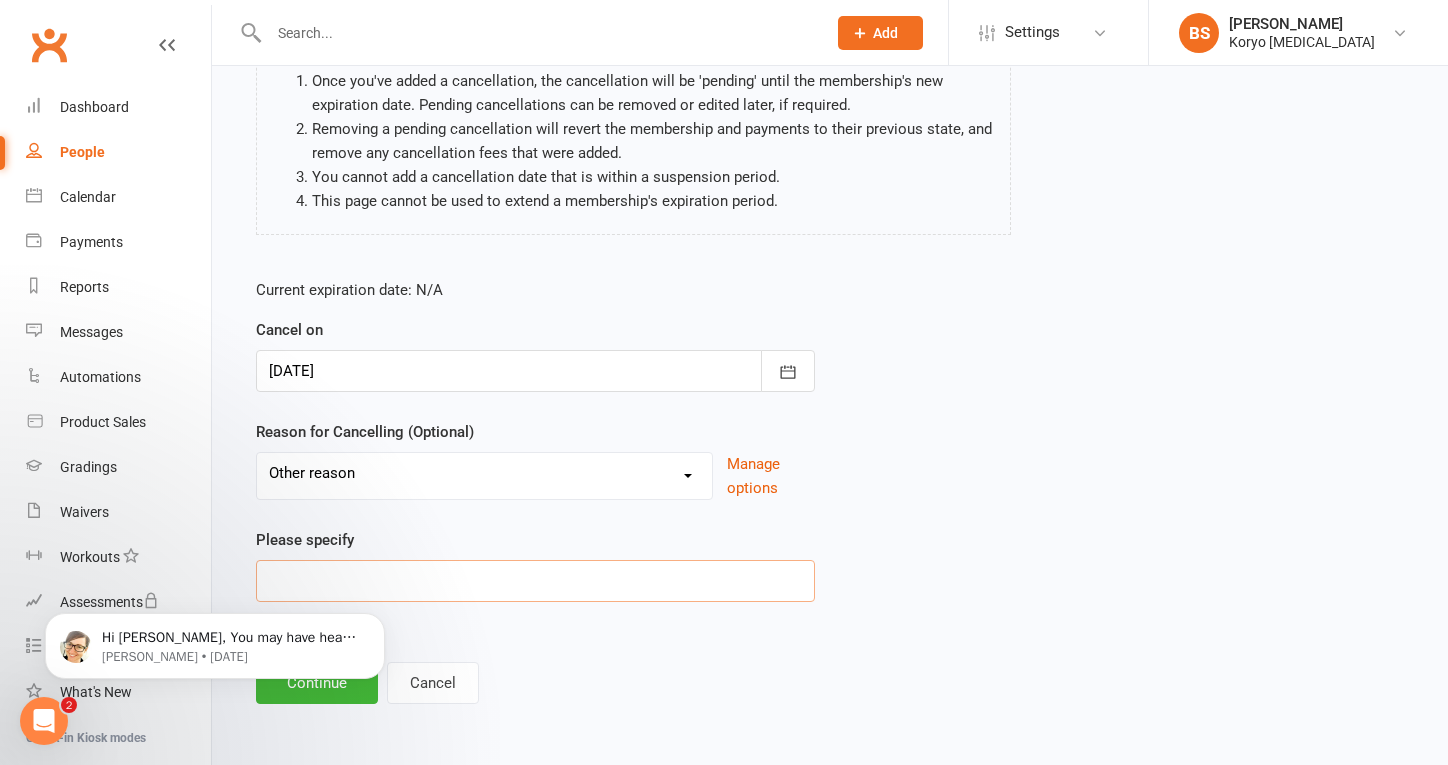 click at bounding box center [535, 581] 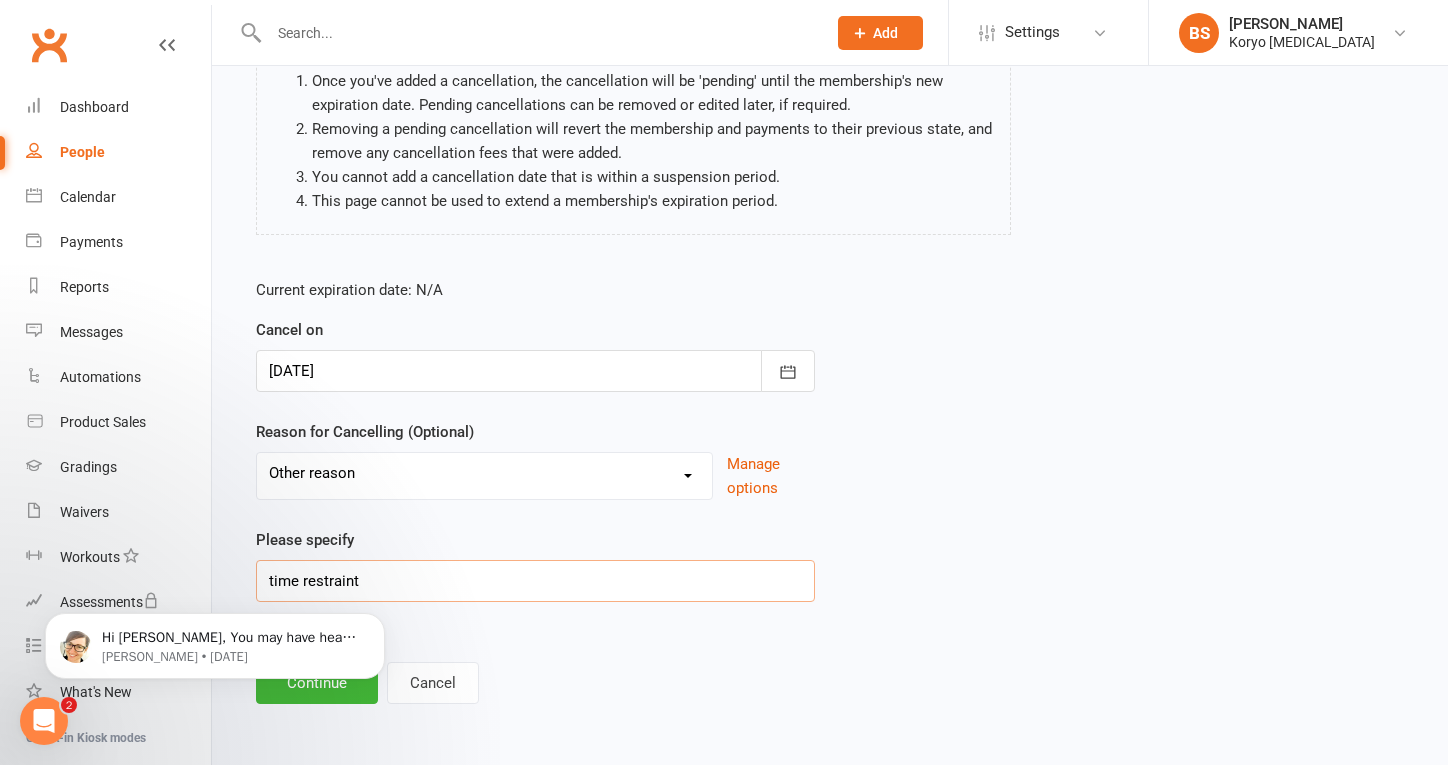 click on "time restraint" at bounding box center [535, 581] 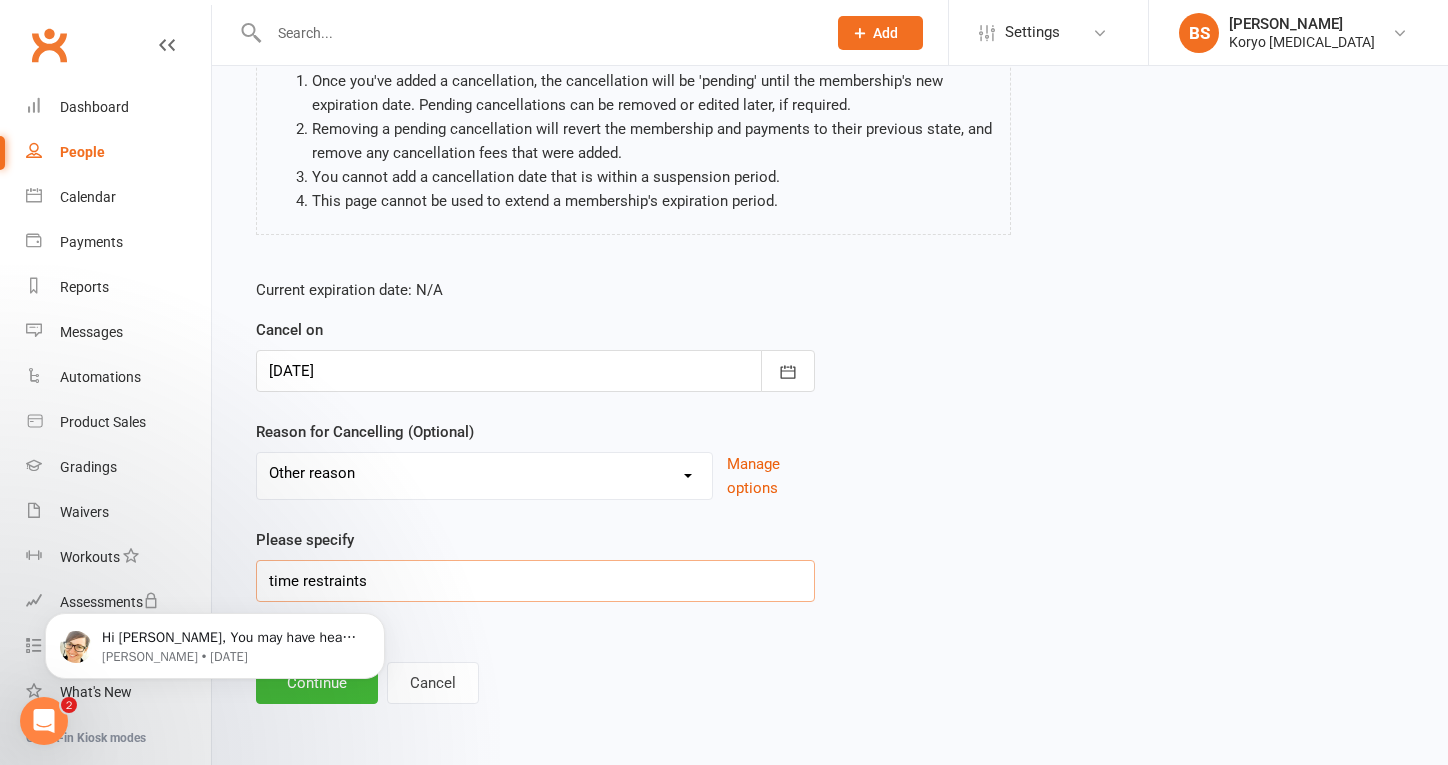 type on "time restraints" 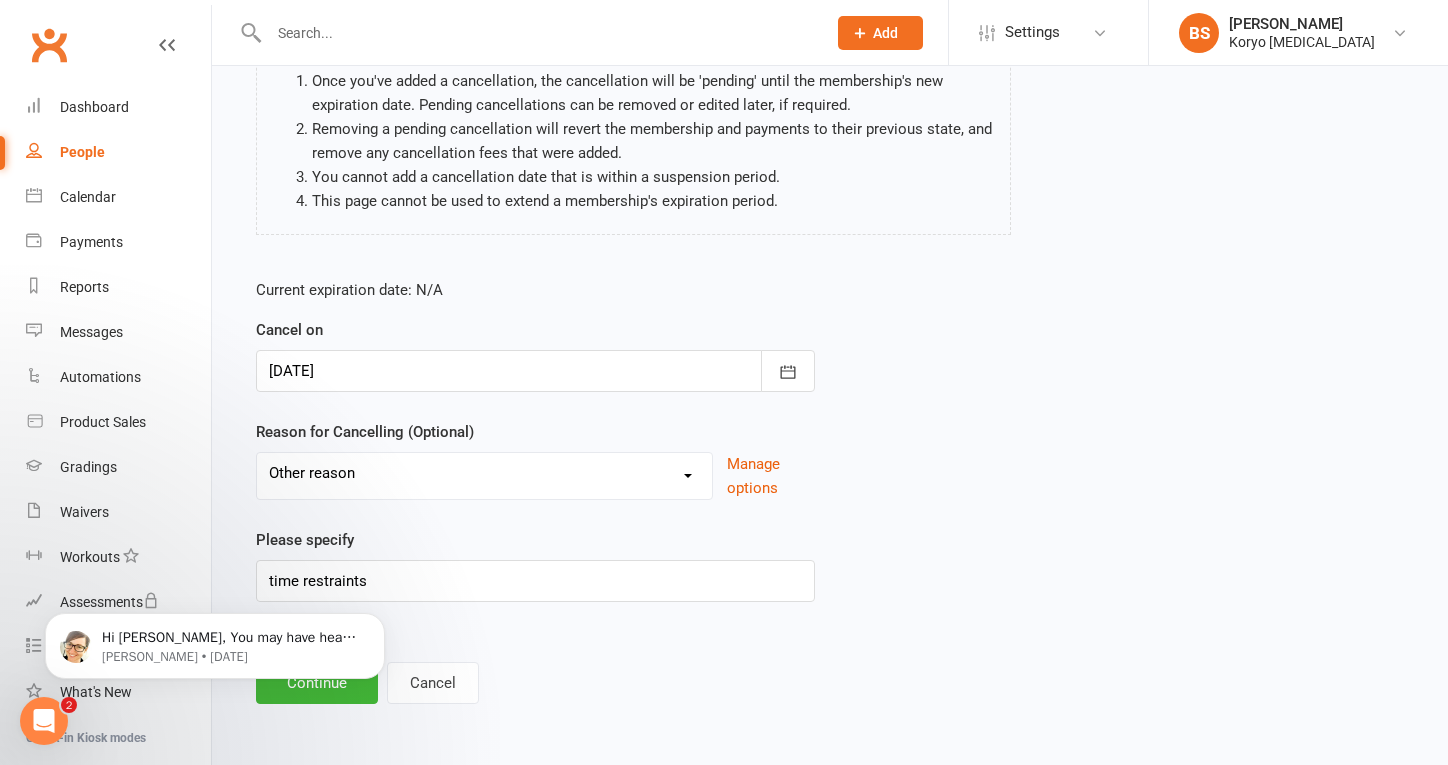 click on "Hi [PERSON_NAME], You may have heard that we’re launching a brand-new customisable dashboard—giving you better insights at a glance. Your Account Owner will enable access for your team. [Learn More] Heads Up! Sequences are now called 'Automation'. Why? It's the same powerful functionality, with a name that better reflects what you can do. 💪 [PERSON_NAME] • [DATE]" at bounding box center [215, 646] 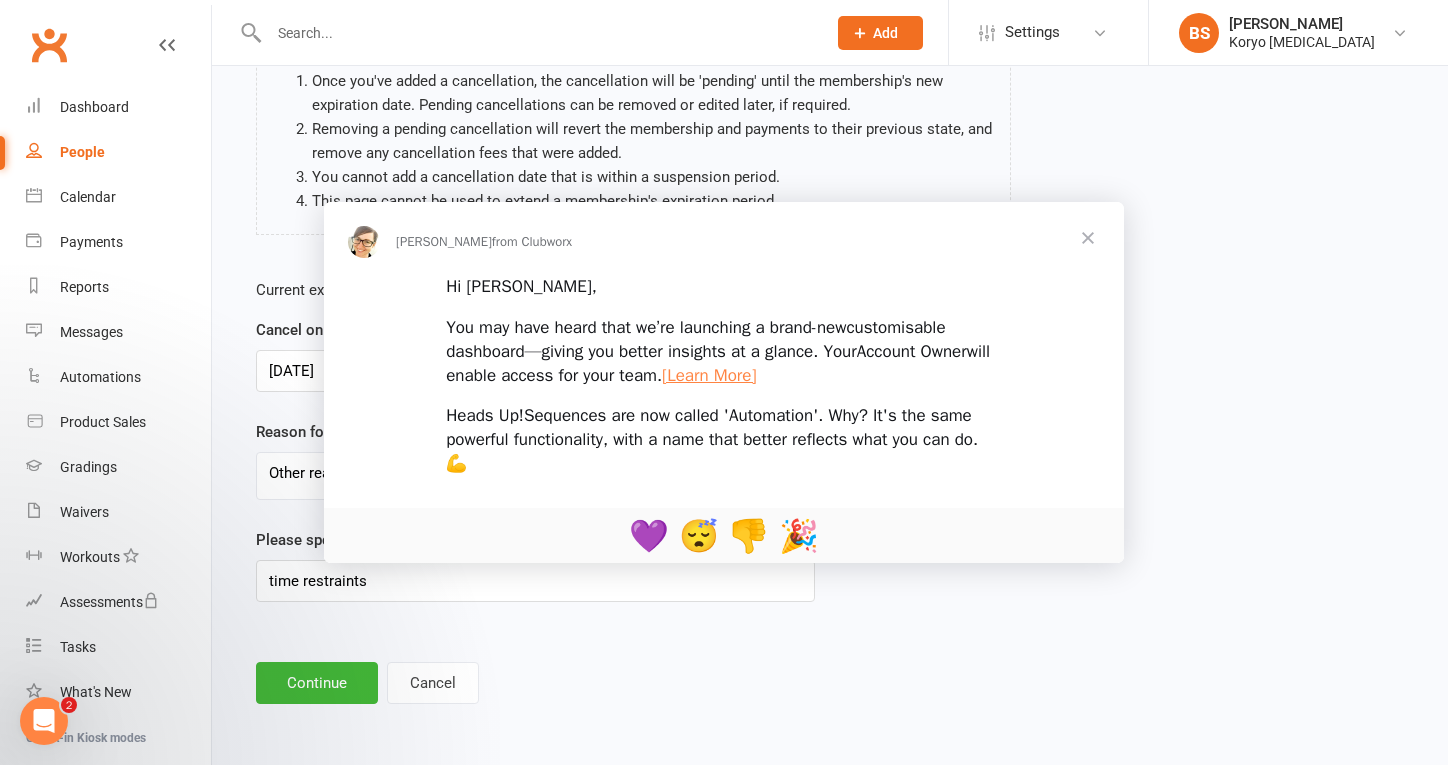 scroll, scrollTop: 0, scrollLeft: 0, axis: both 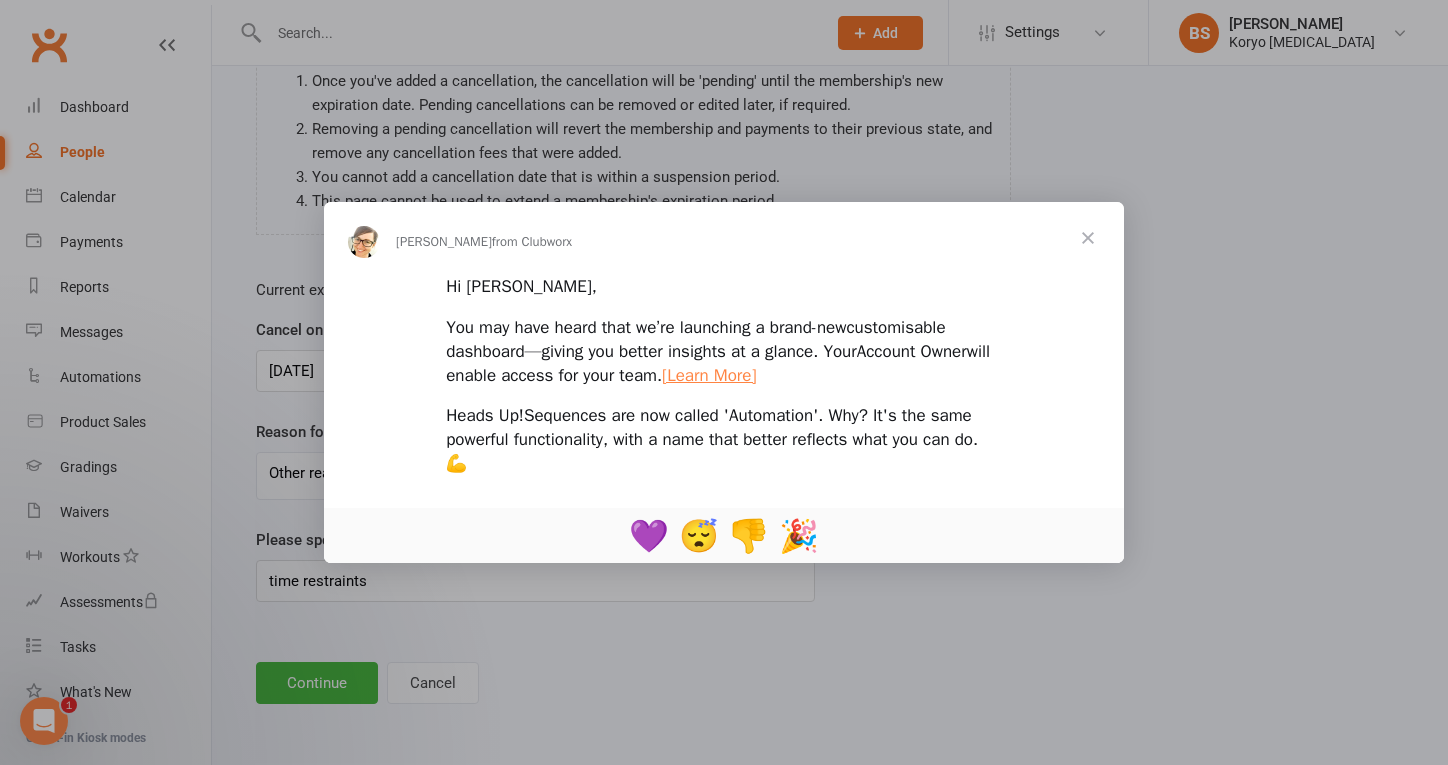 click at bounding box center (1088, 238) 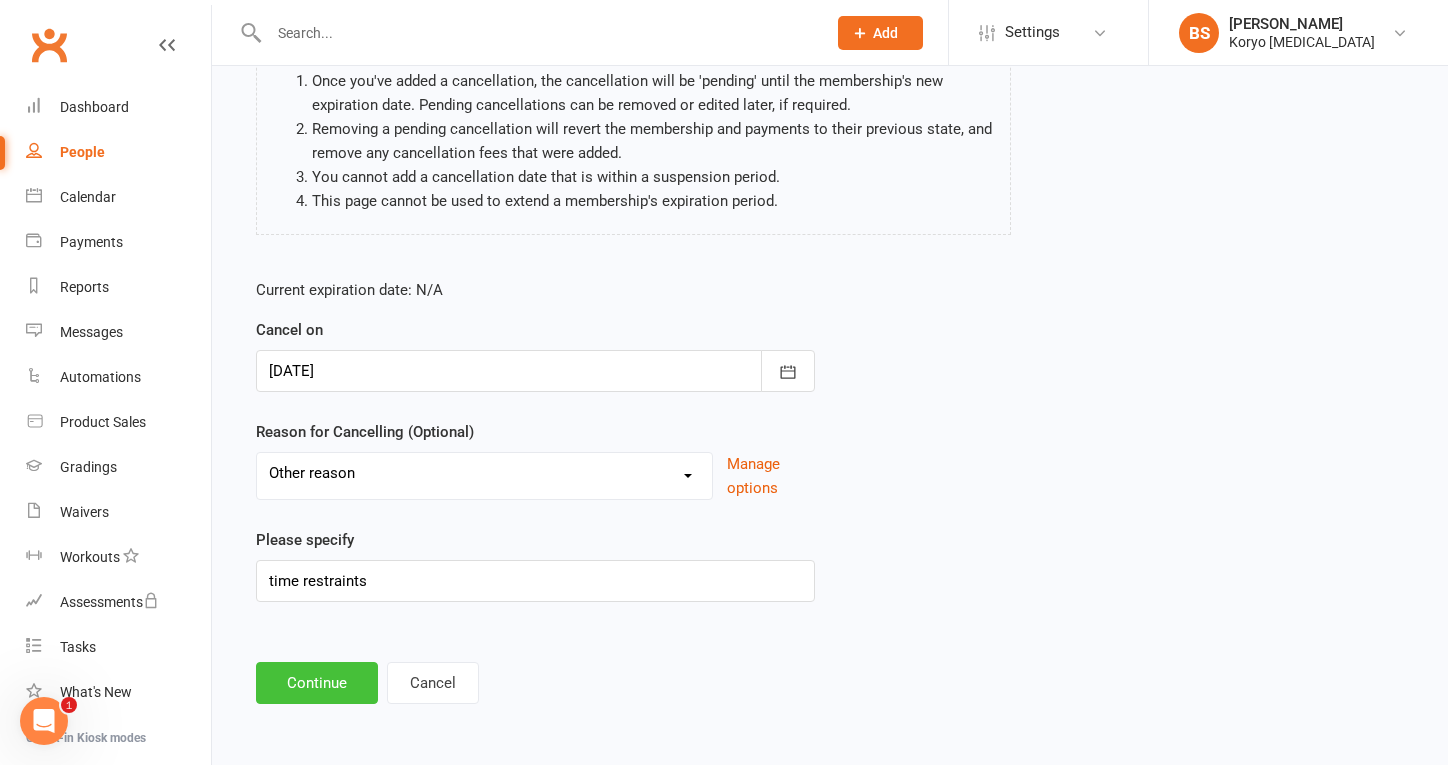 click on "Continue" at bounding box center [317, 683] 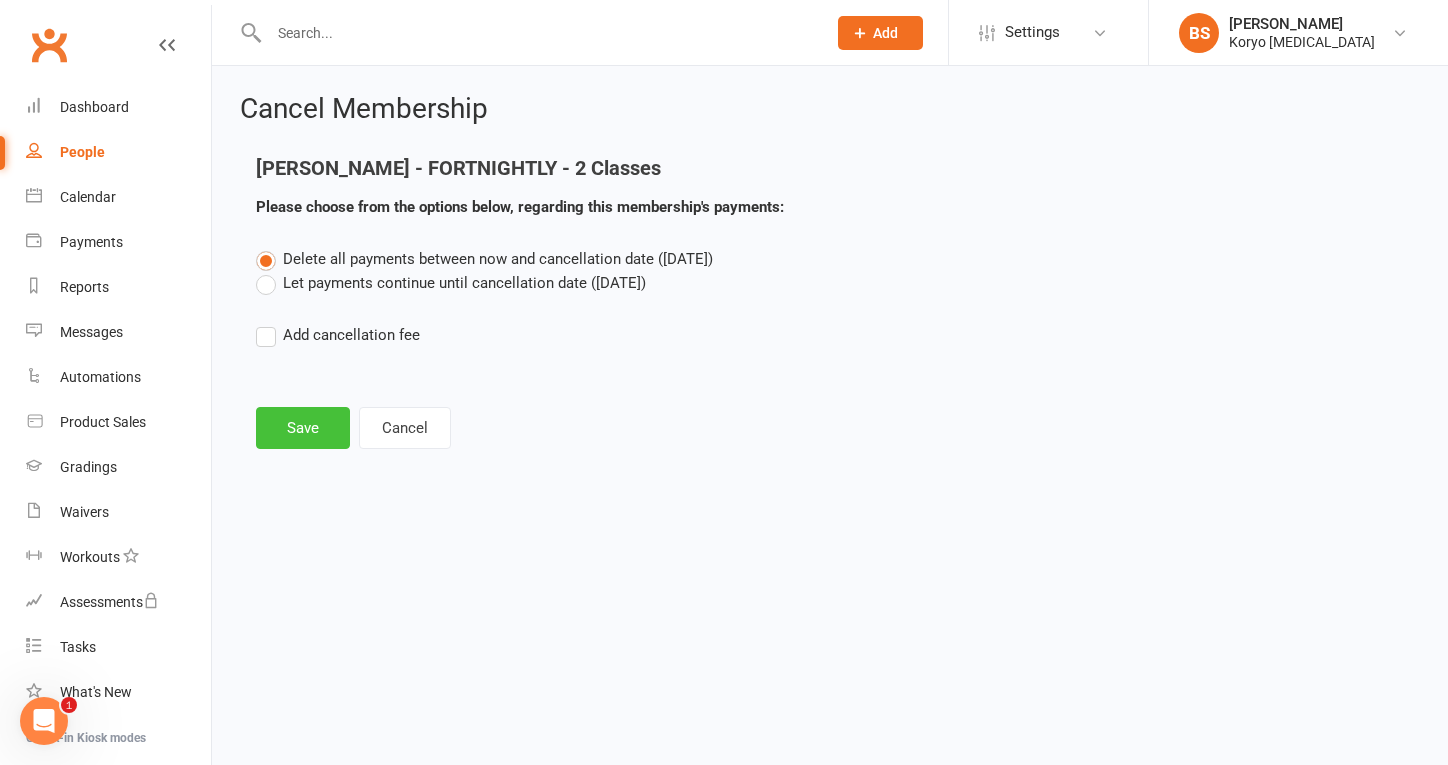 click on "Save" at bounding box center (303, 428) 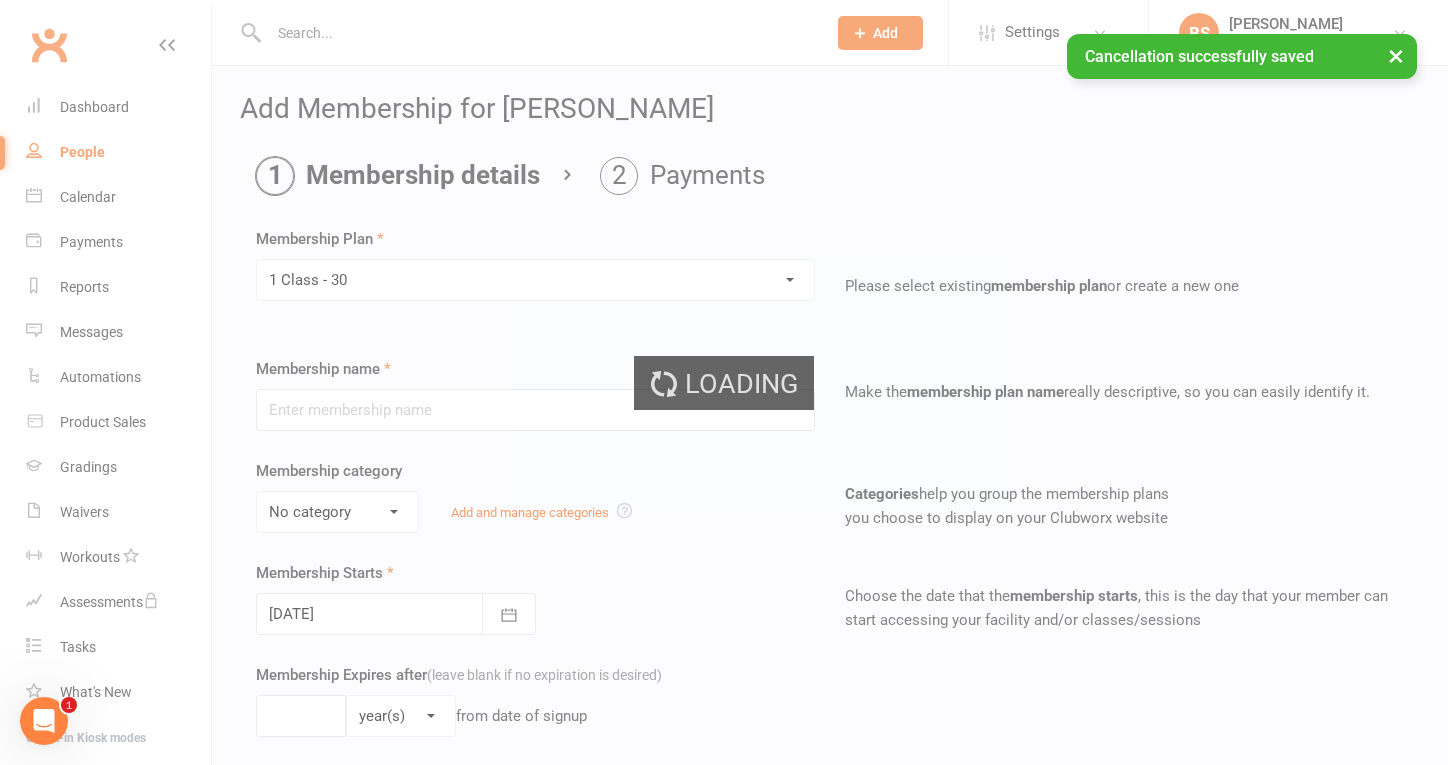 type on "1 Class - 30" 